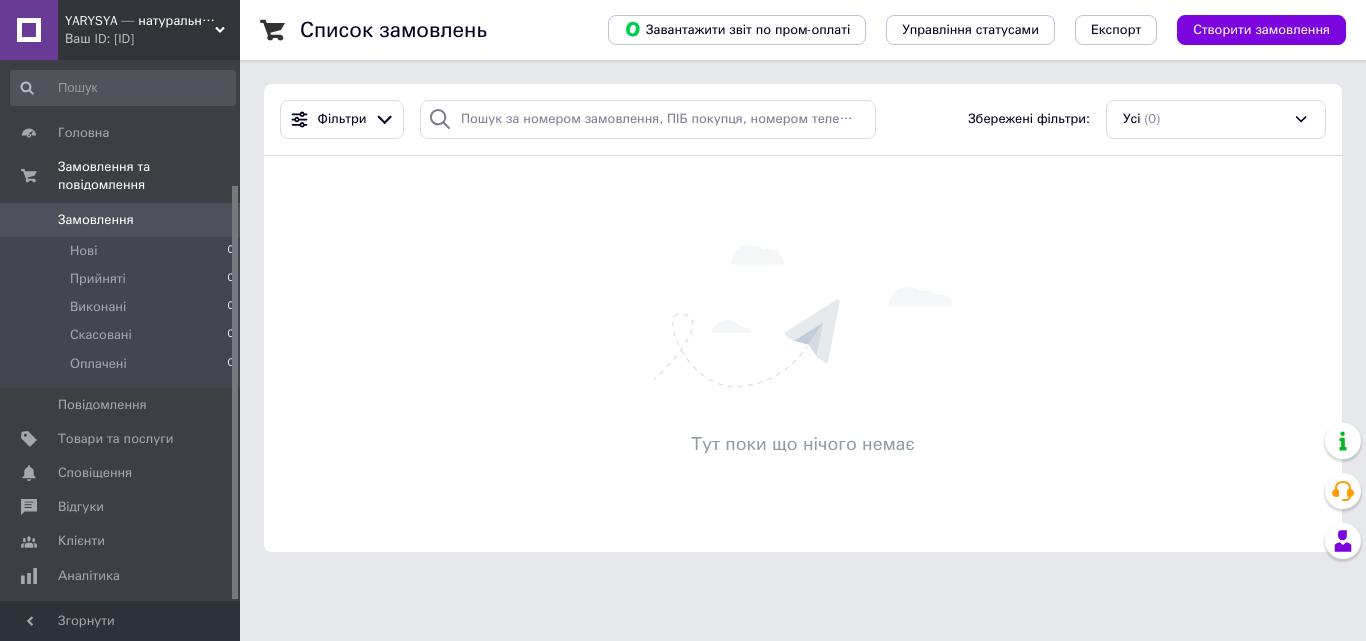 scroll, scrollTop: 0, scrollLeft: 0, axis: both 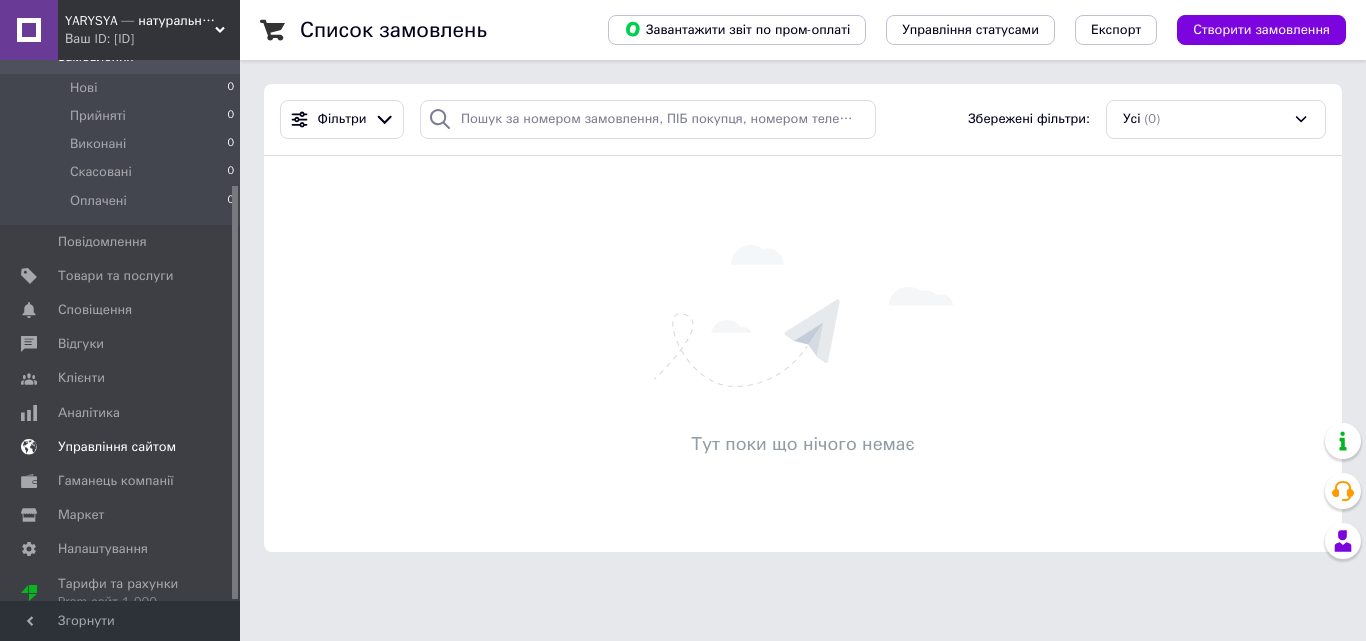 click on "Управління сайтом" at bounding box center [117, 447] 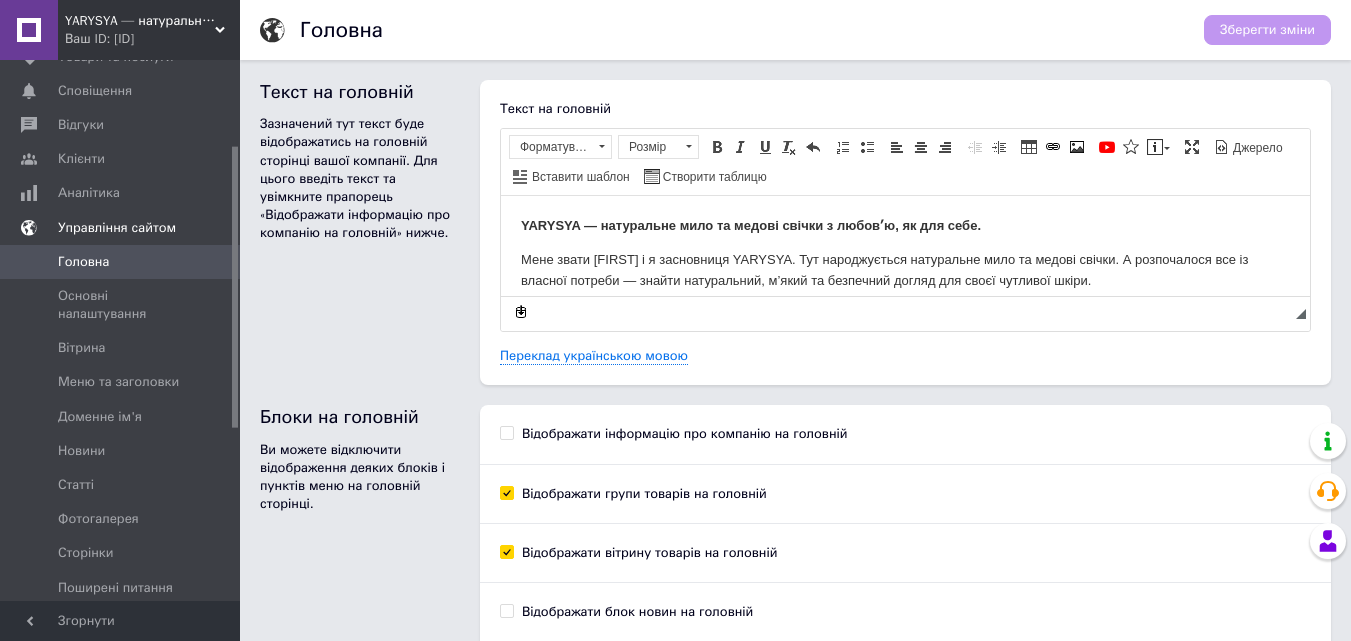 scroll, scrollTop: 0, scrollLeft: 0, axis: both 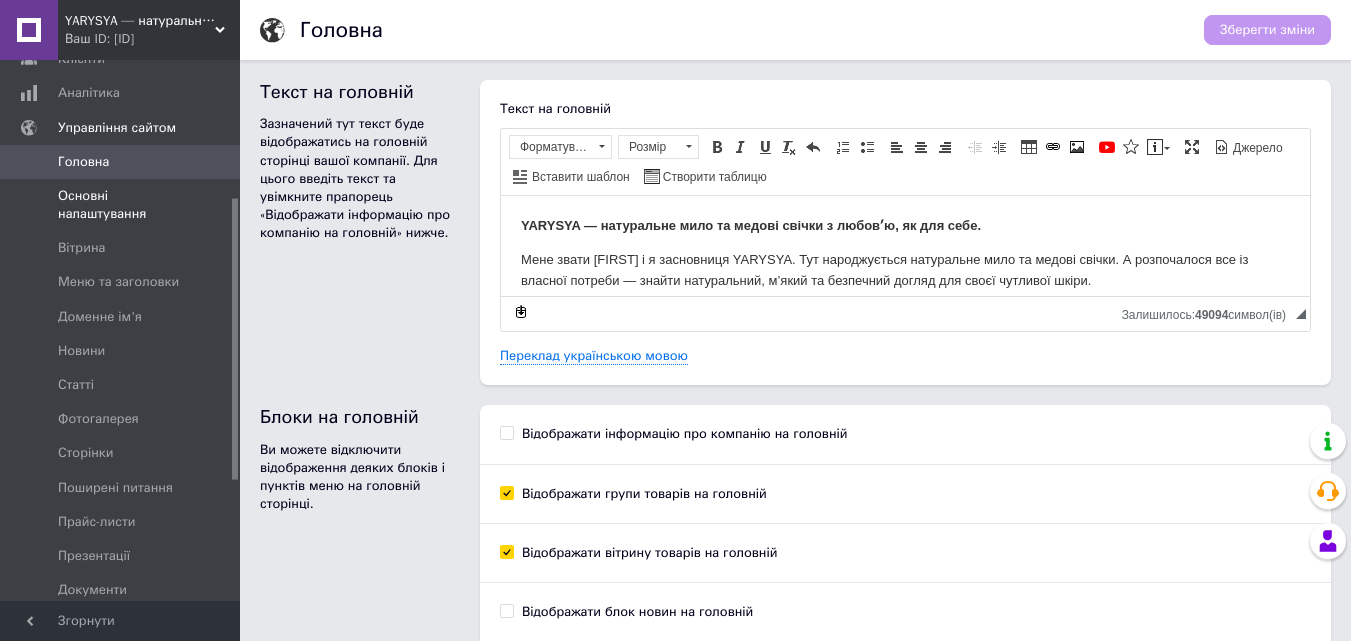 click on "Основні налаштування" at bounding box center (121, 205) 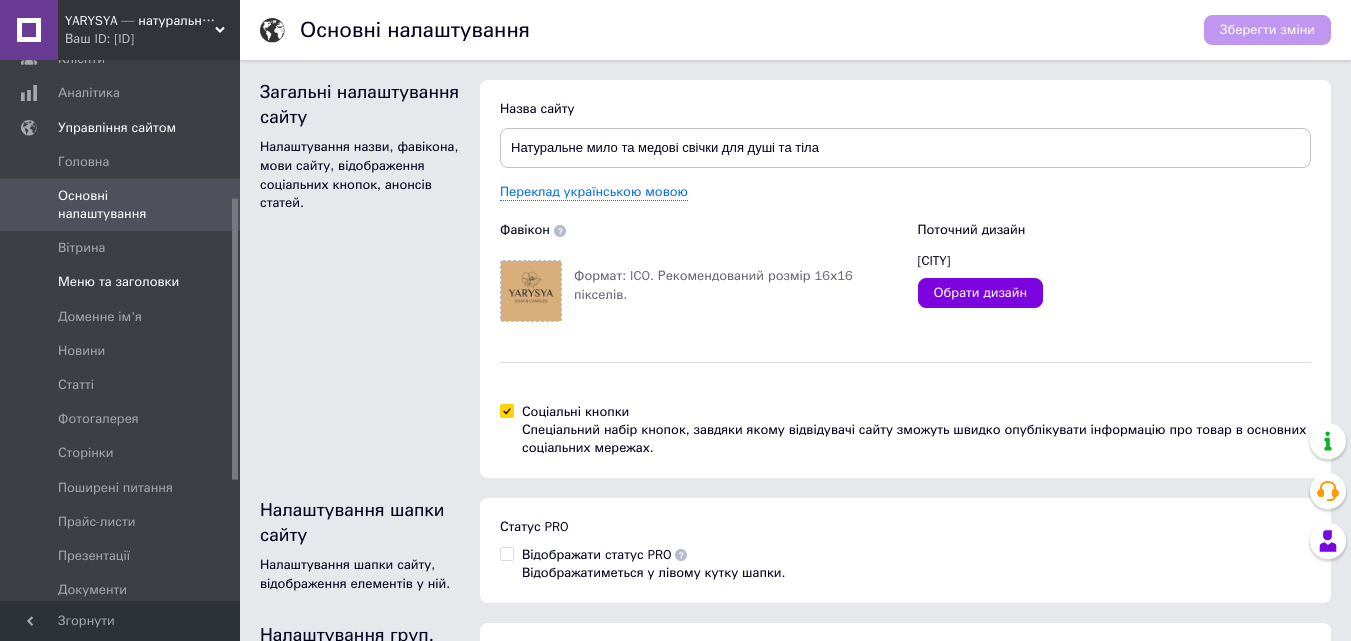 click on "Меню та заголовки" at bounding box center [118, 282] 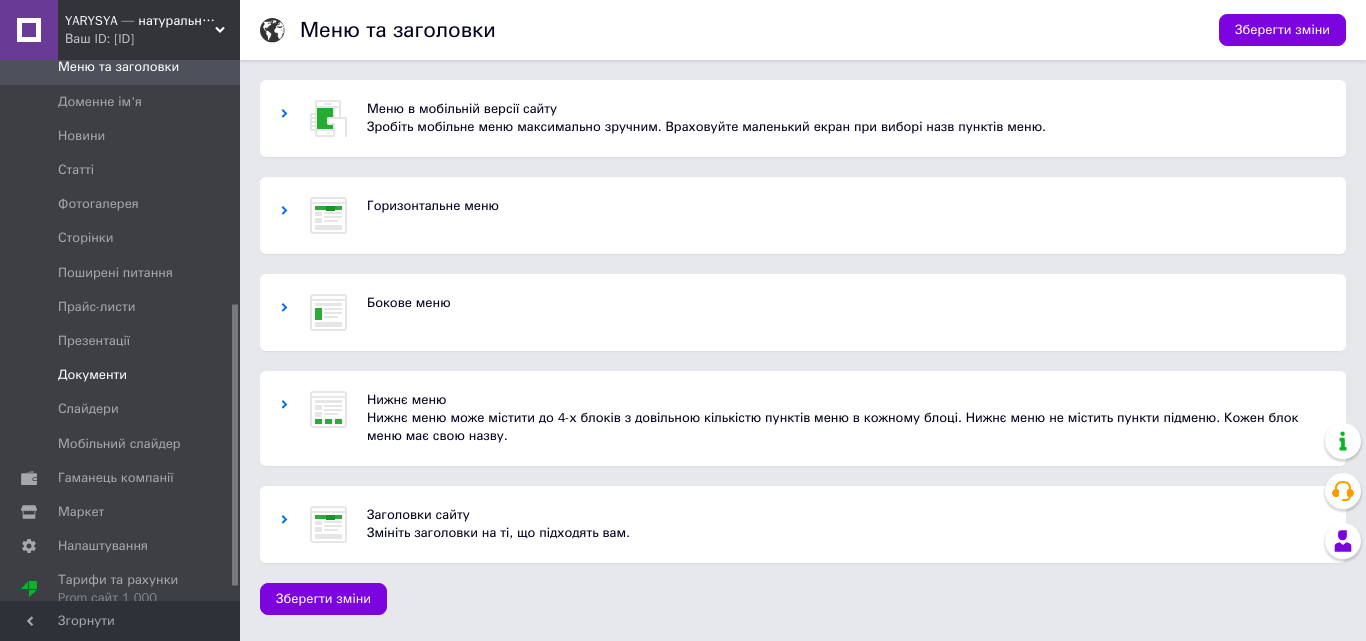 scroll, scrollTop: 493, scrollLeft: 0, axis: vertical 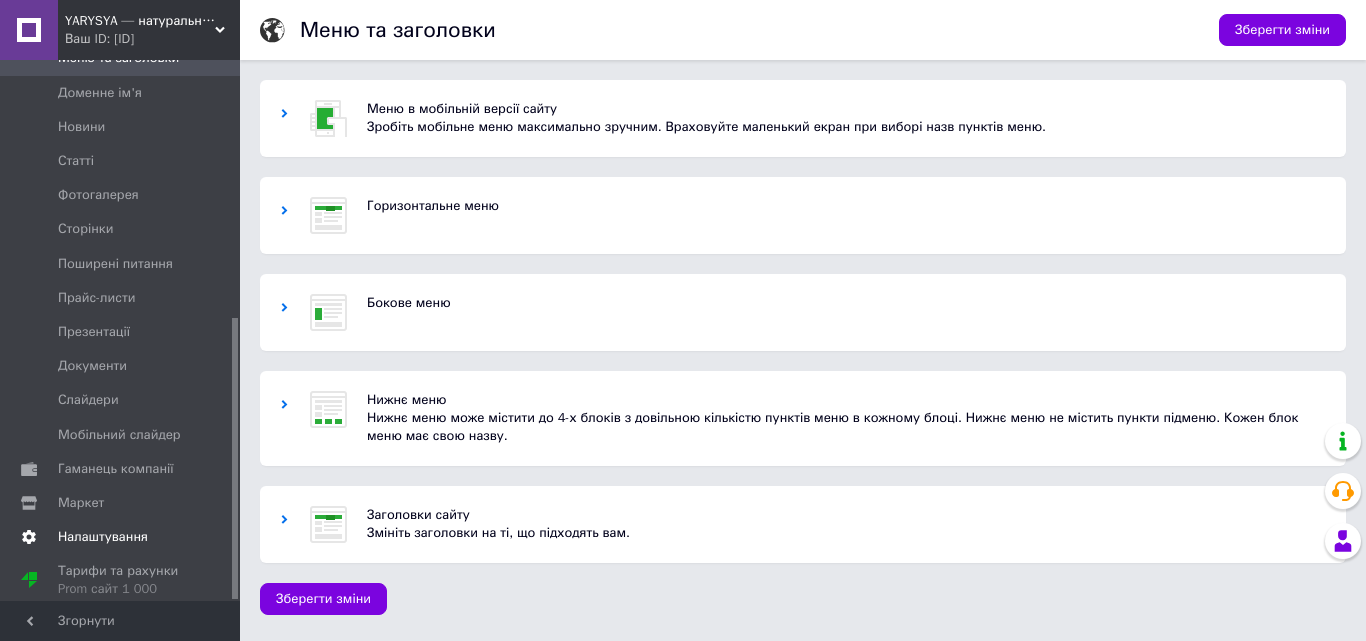 click on "Налаштування" at bounding box center [103, 537] 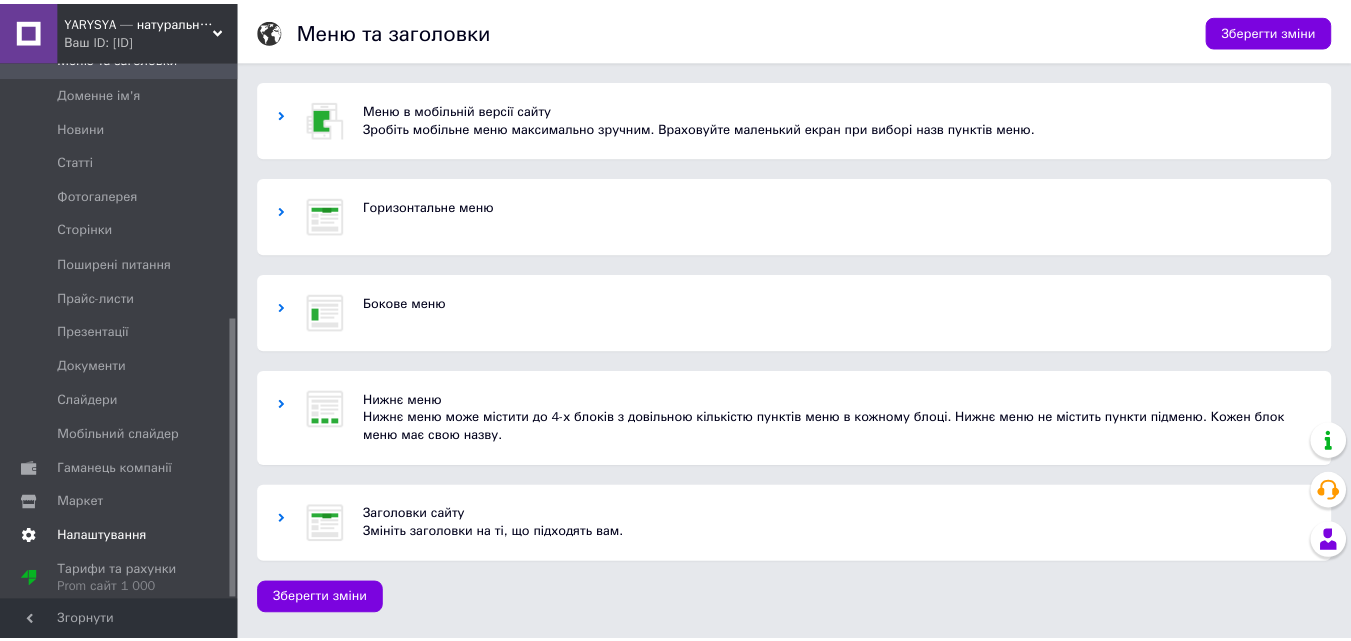 scroll, scrollTop: 392, scrollLeft: 0, axis: vertical 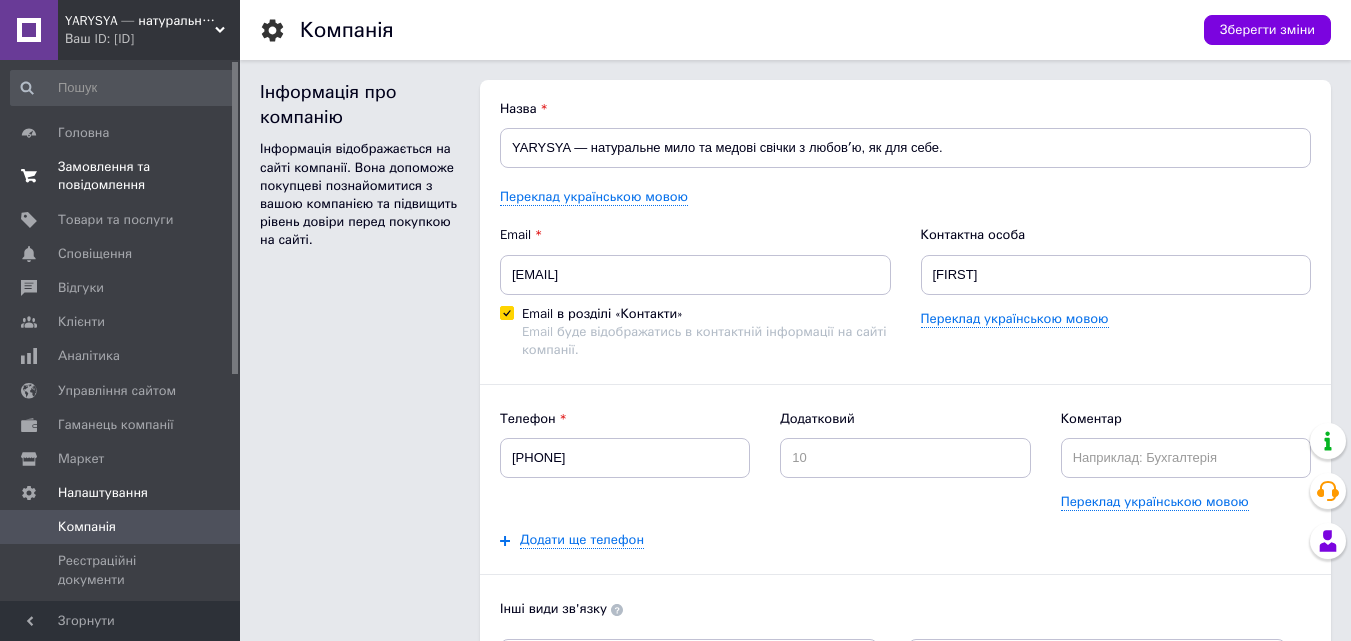 click on "Замовлення та повідомлення" at bounding box center (121, 176) 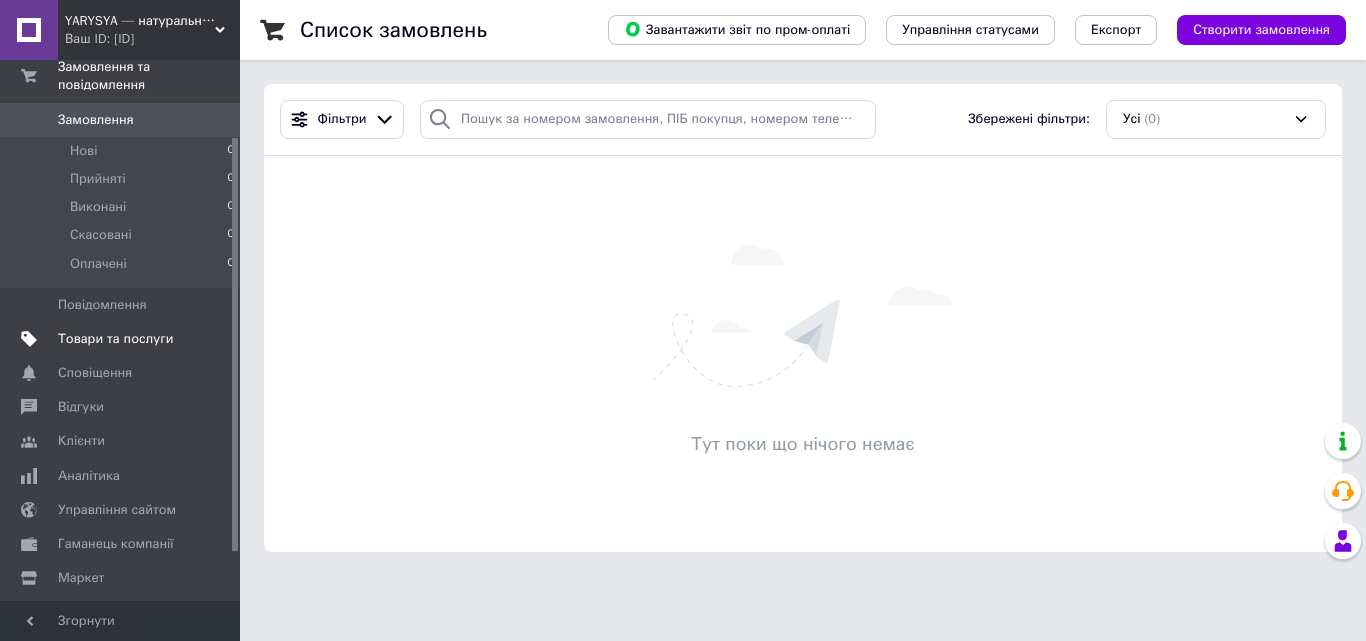 click on "Товари та послуги" at bounding box center (115, 339) 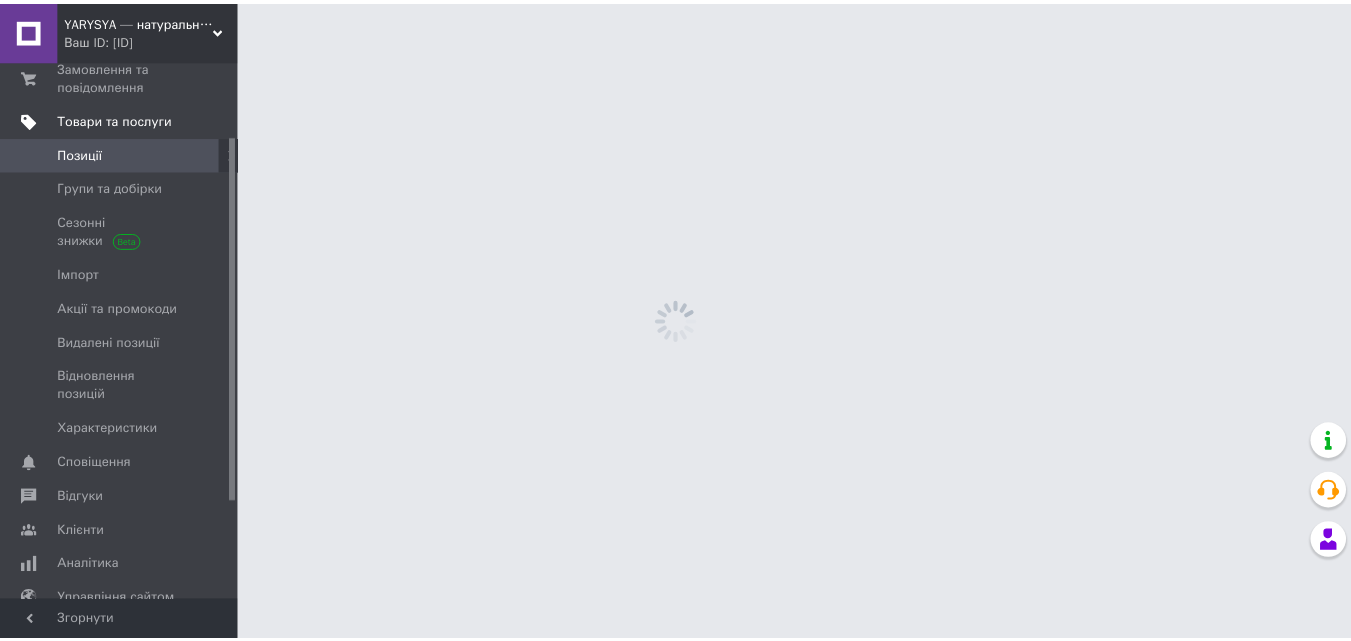 scroll, scrollTop: 109, scrollLeft: 0, axis: vertical 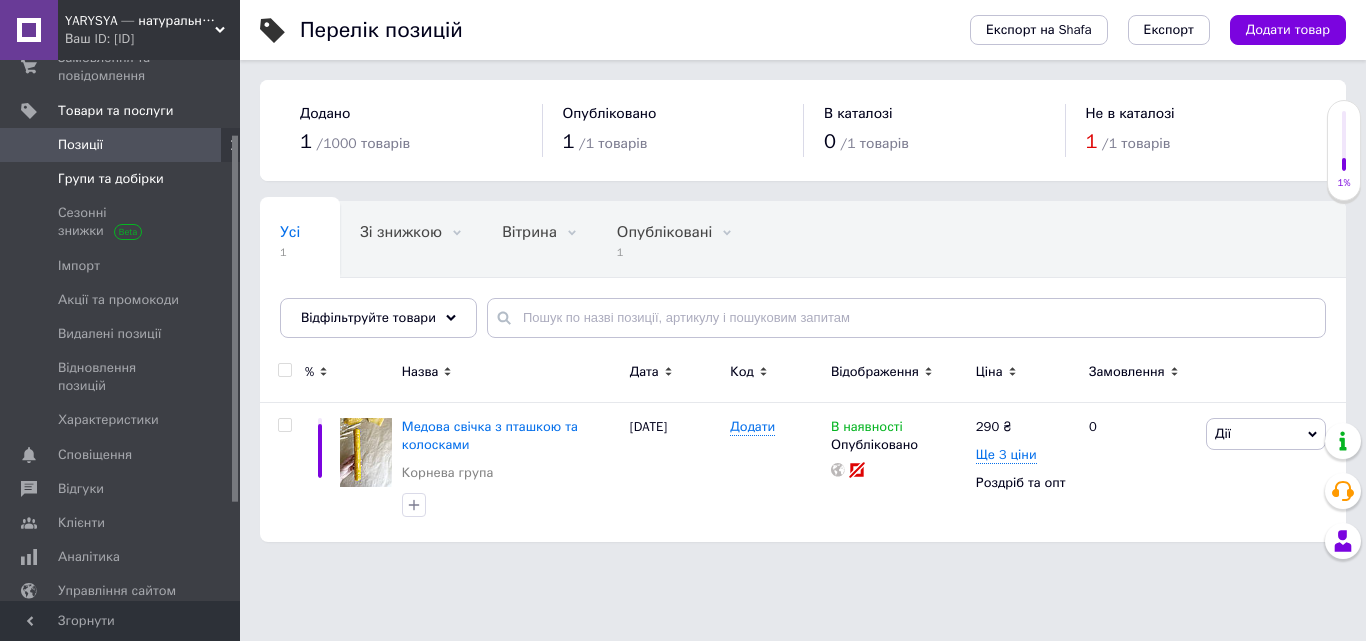 click on "Групи та добірки" at bounding box center (111, 179) 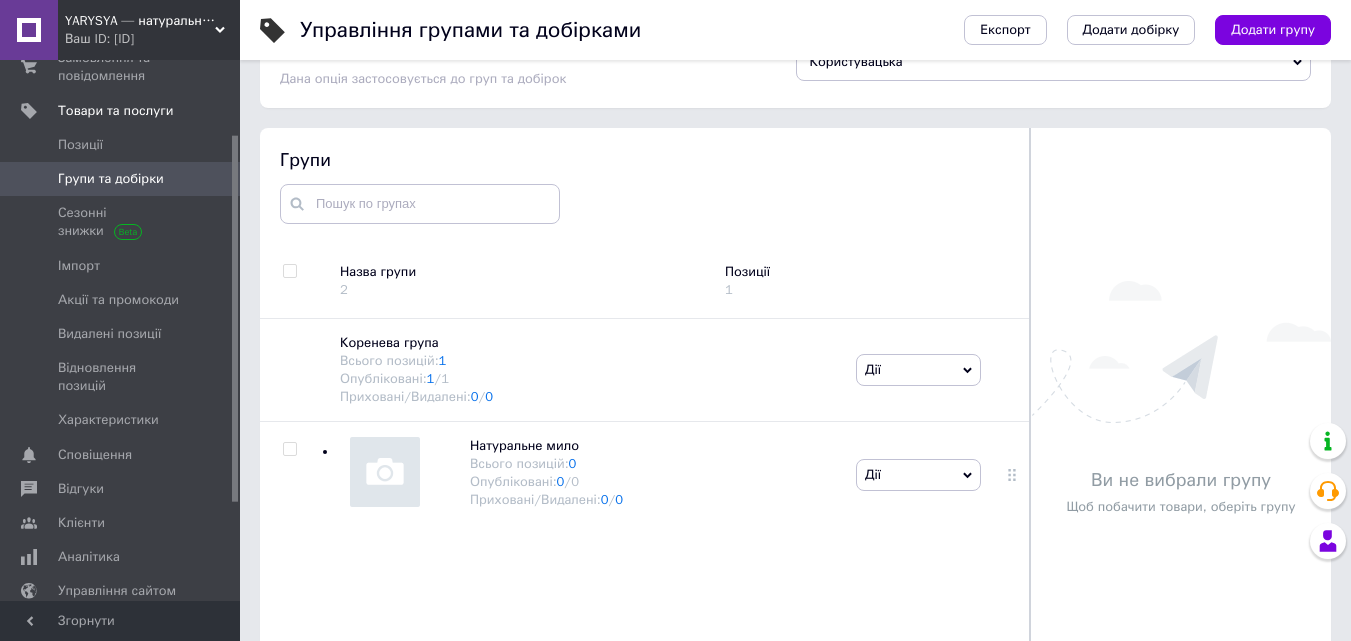 scroll, scrollTop: 100, scrollLeft: 0, axis: vertical 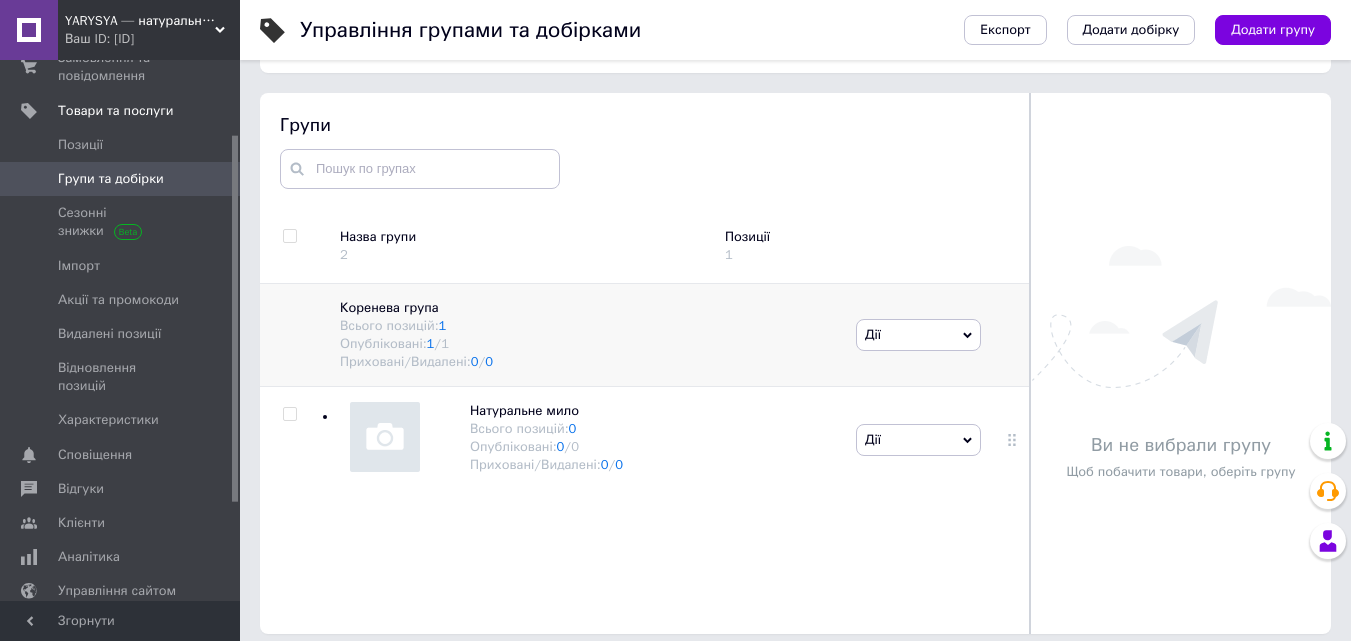 click at bounding box center (967, 335) 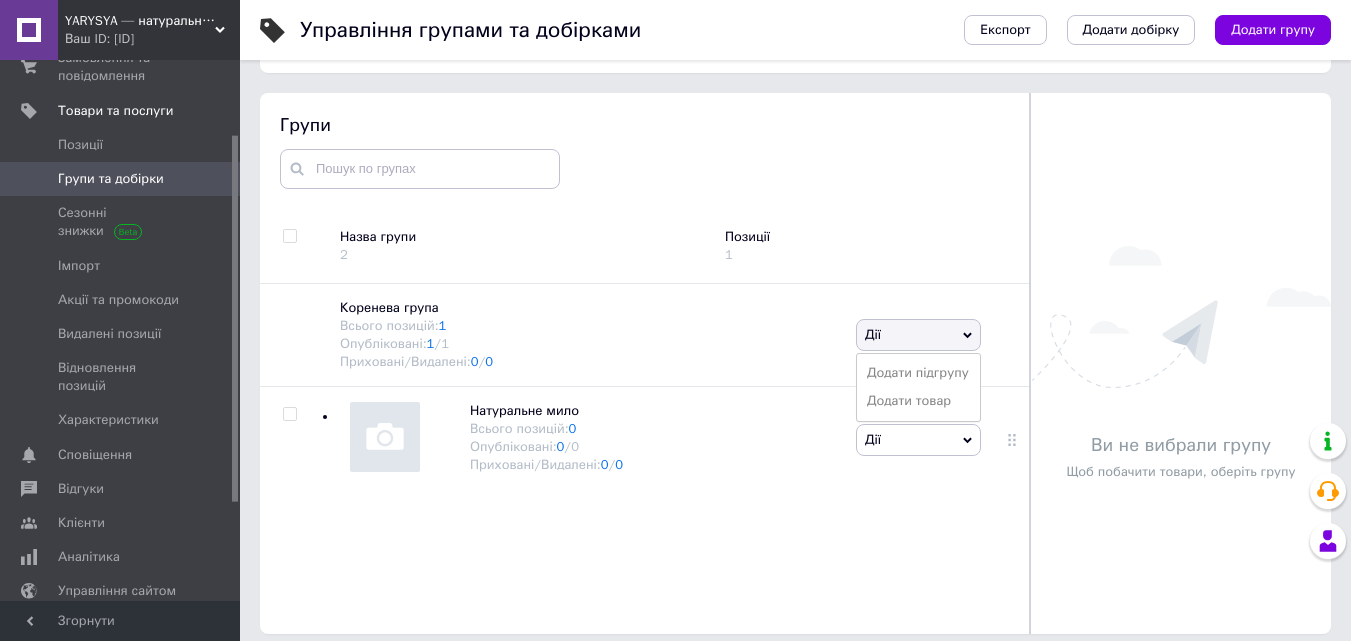 click on "Коренева група Всього позицій:  1 Опубліковані:  1  /  1 Приховані/Видалені:  0  /  0 Дії Додати підгрупу Додати товар Натуральне мило Всього позицій:  0 Опубліковані:  0  /  0 Приховані/Видалені:  0  /  0 Дії Приховати групу Редагувати групу Додати підгрупу Додати товар Видалити групу" at bounding box center [648, 462] 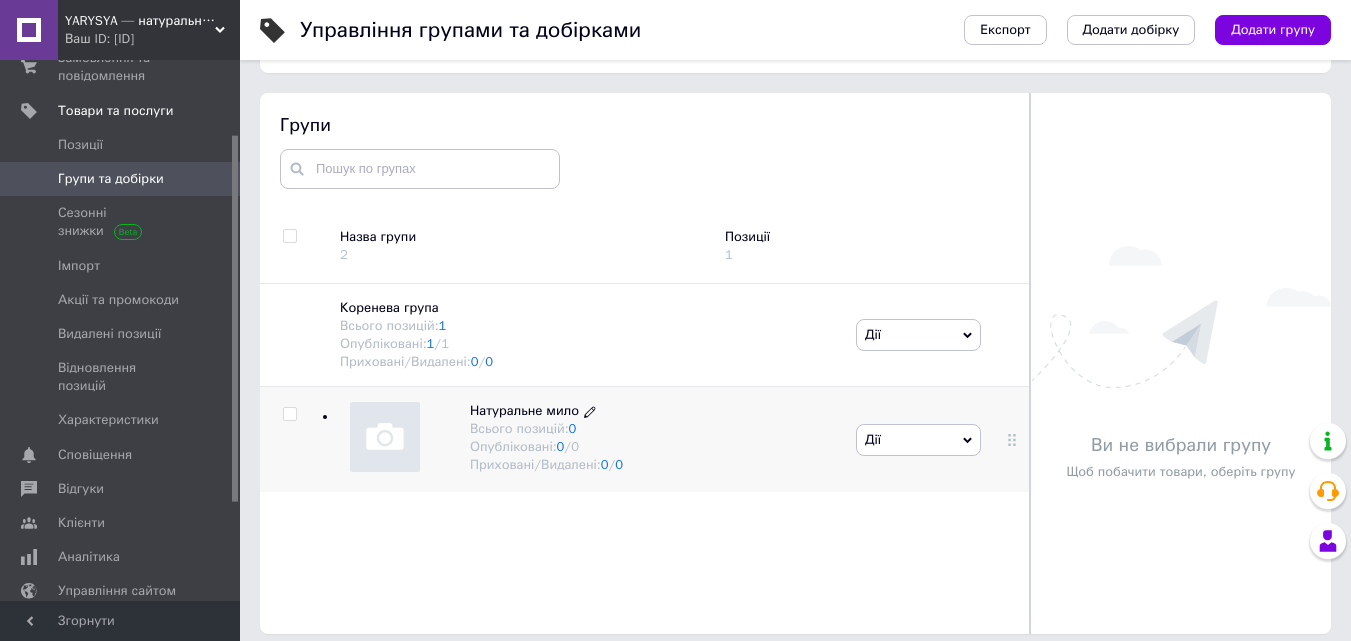 click at bounding box center [590, 412] 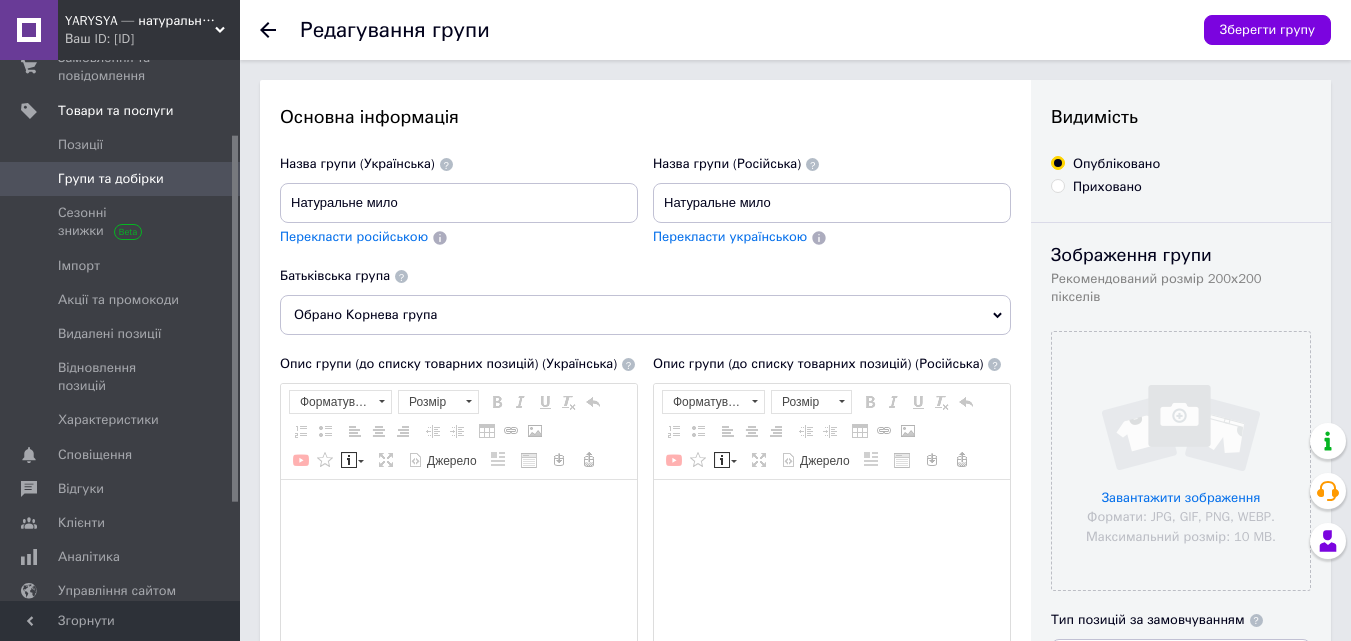 scroll, scrollTop: 0, scrollLeft: 0, axis: both 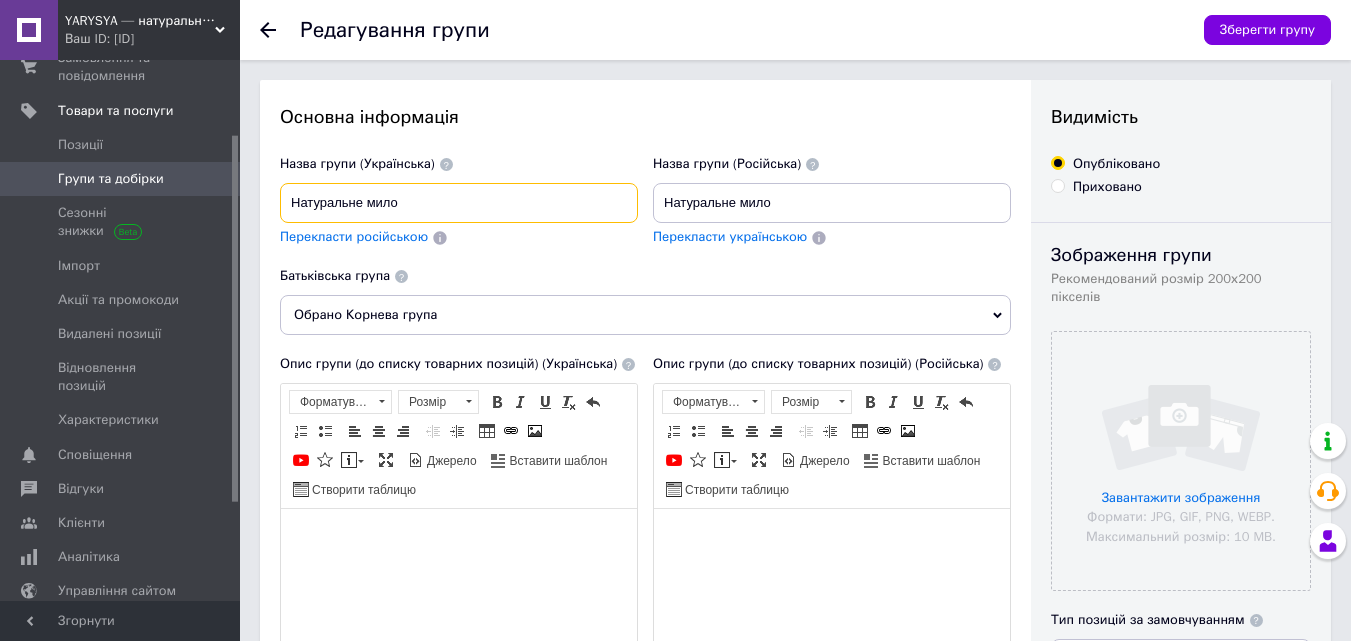 drag, startPoint x: 408, startPoint y: 205, endPoint x: 261, endPoint y: 203, distance: 147.01361 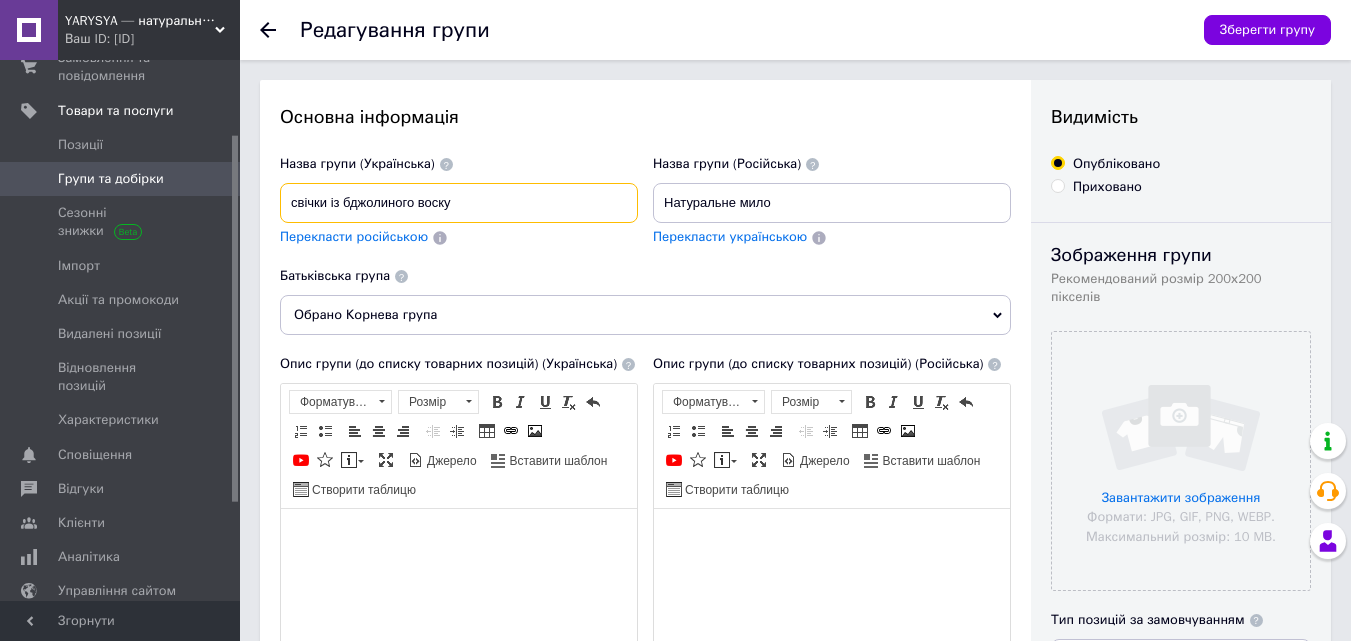 type on "свічки із бджолиного воску" 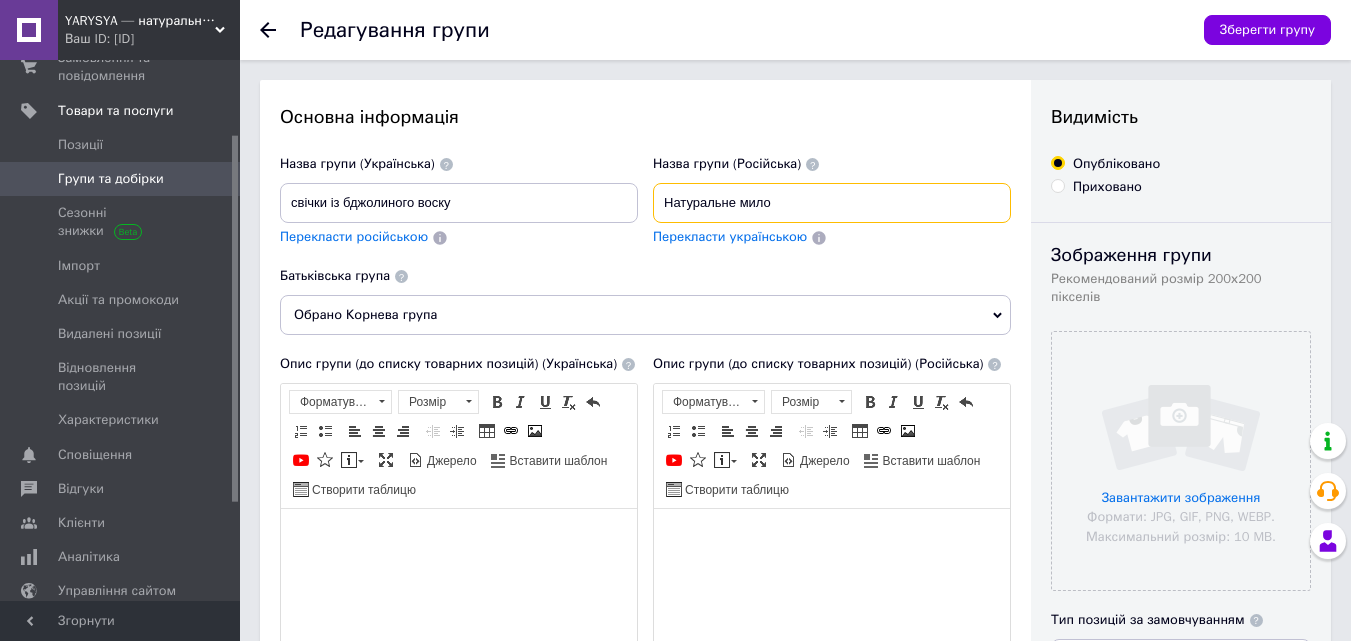 drag, startPoint x: 789, startPoint y: 205, endPoint x: 631, endPoint y: 208, distance: 158.02847 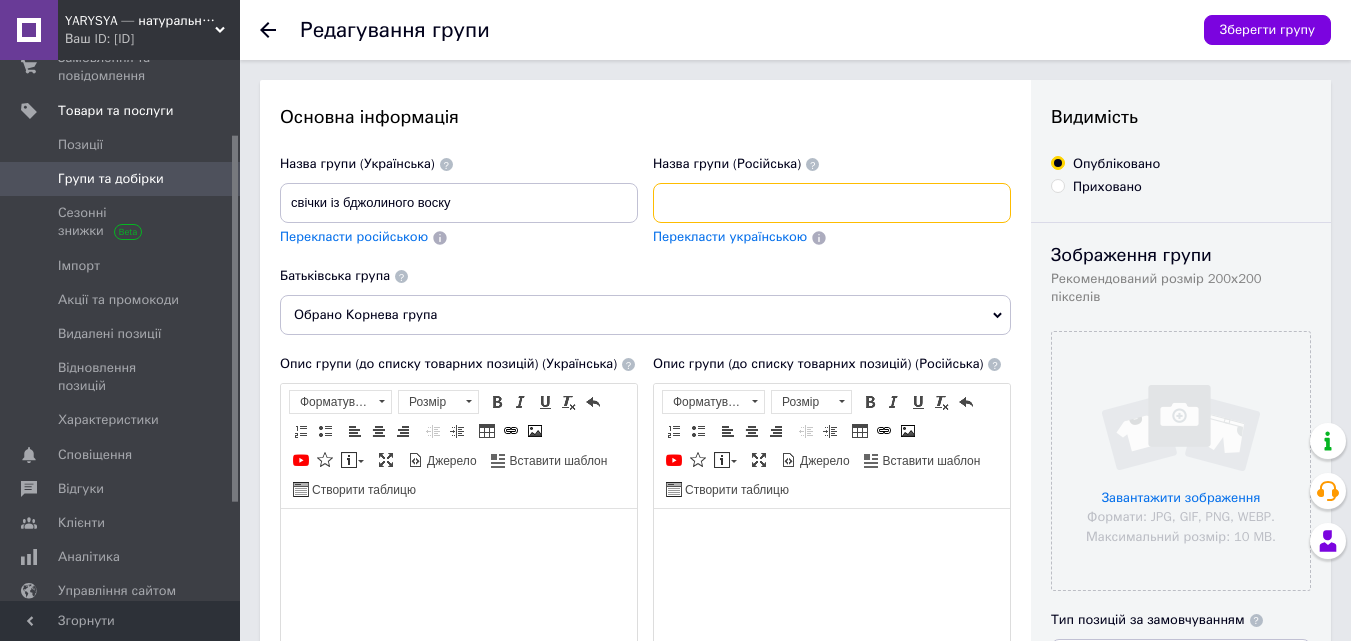 type 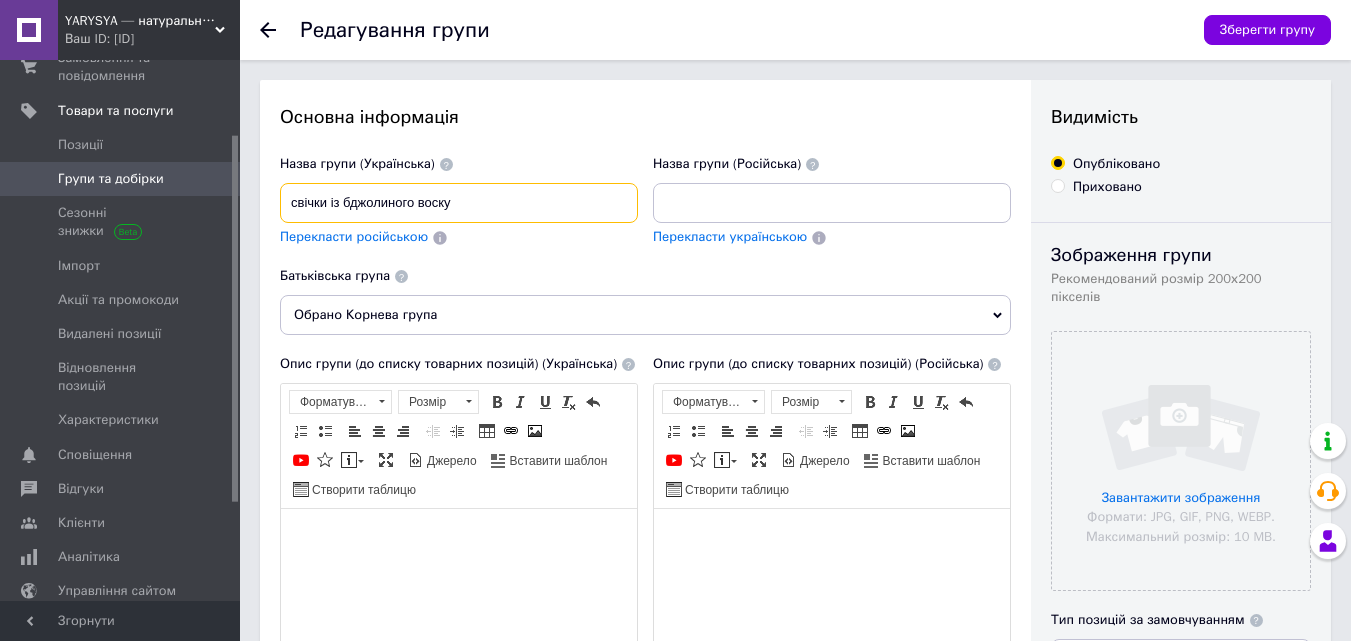 click on "свічки із бджолиного воску" at bounding box center [459, 203] 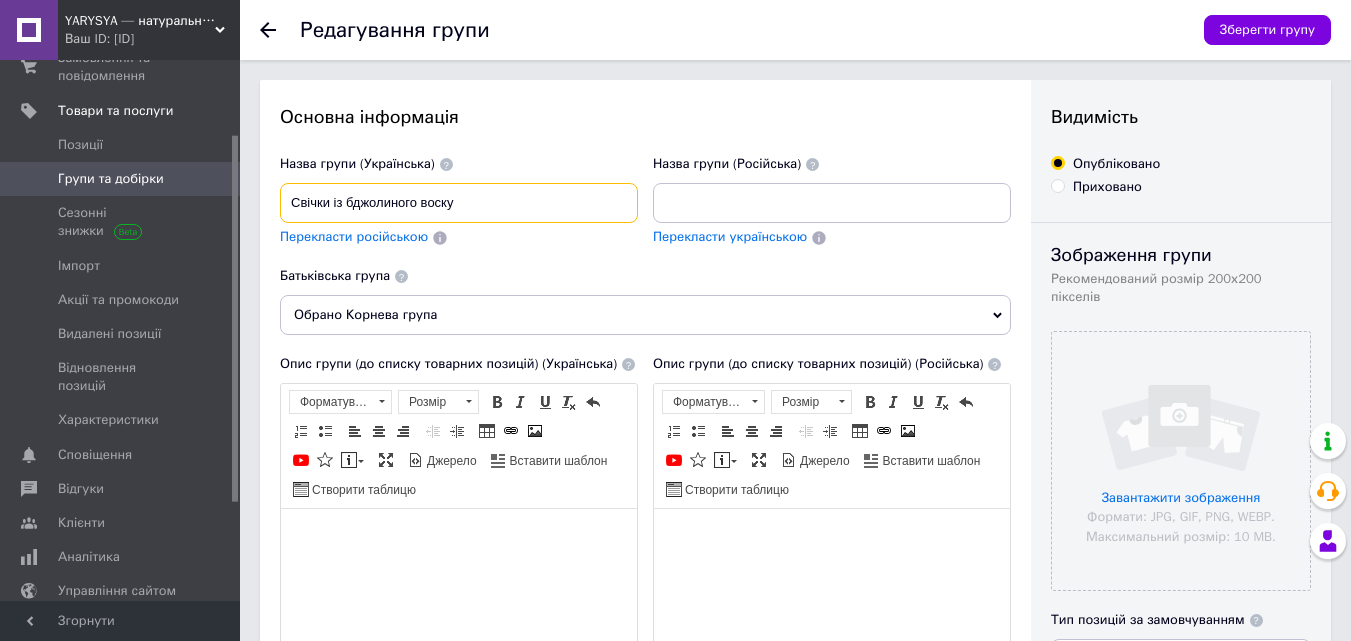 click on "Свічки із бджолиного воску" at bounding box center (459, 203) 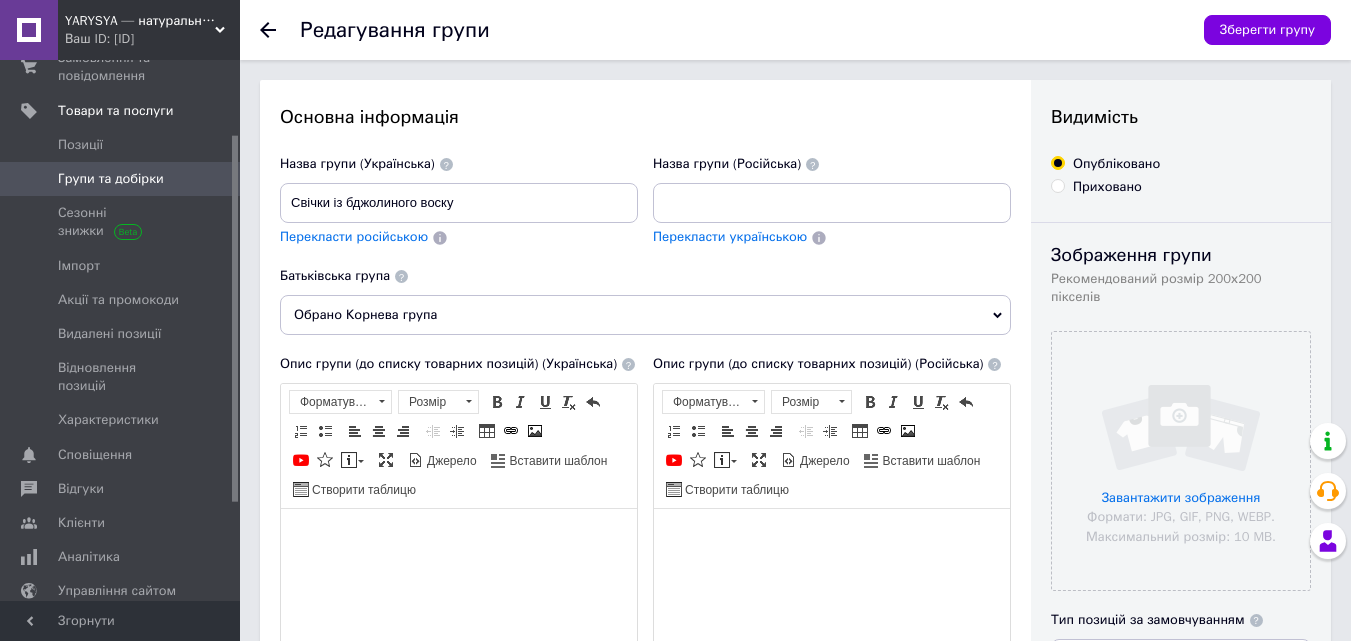 click on "Обрано Корнева група" at bounding box center (645, 315) 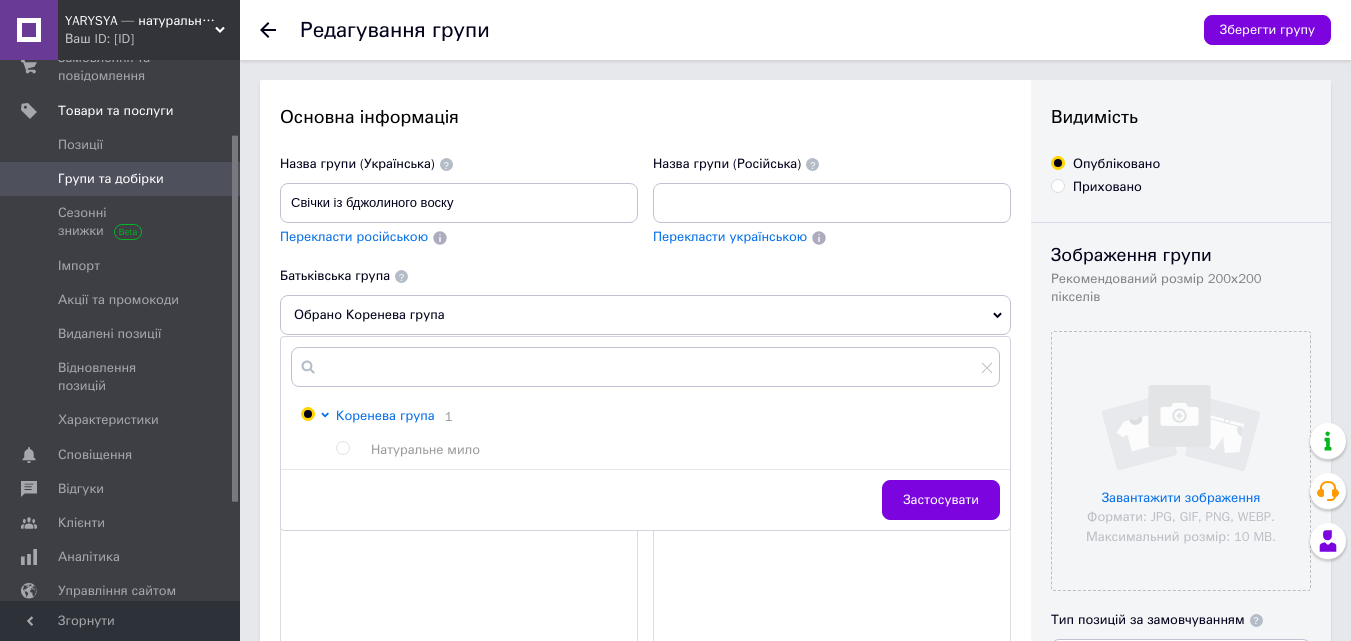 click at bounding box center (325, 415) 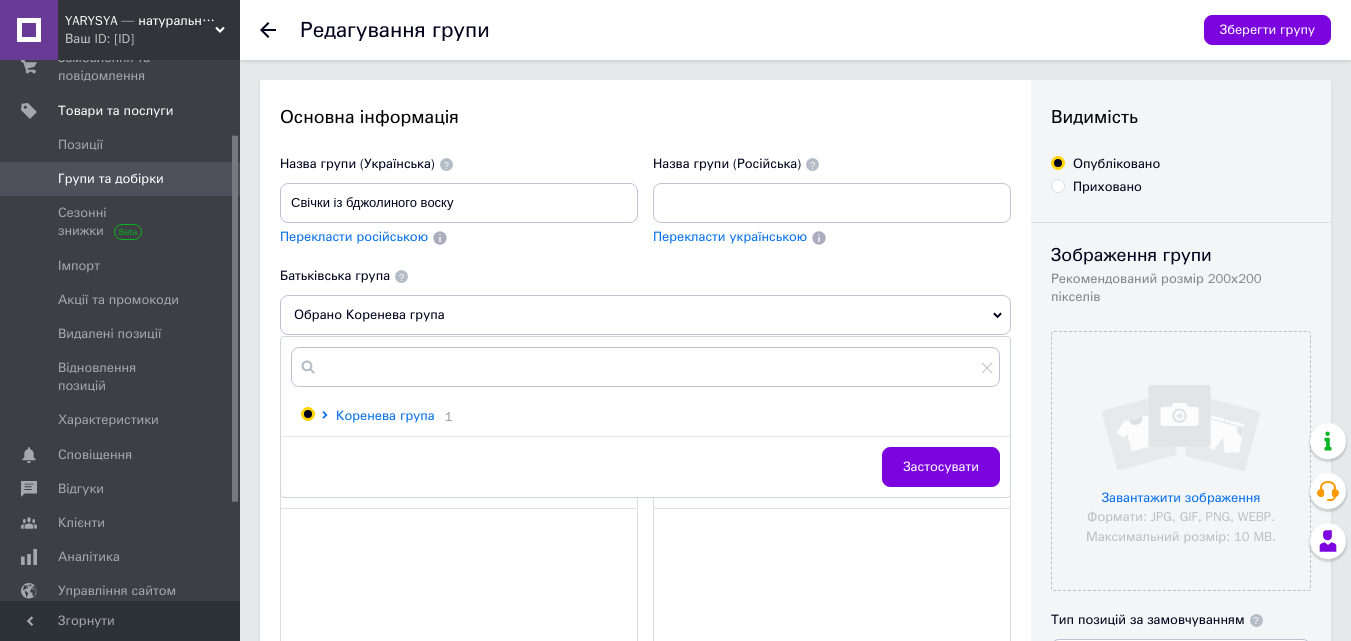 click at bounding box center (324, 415) 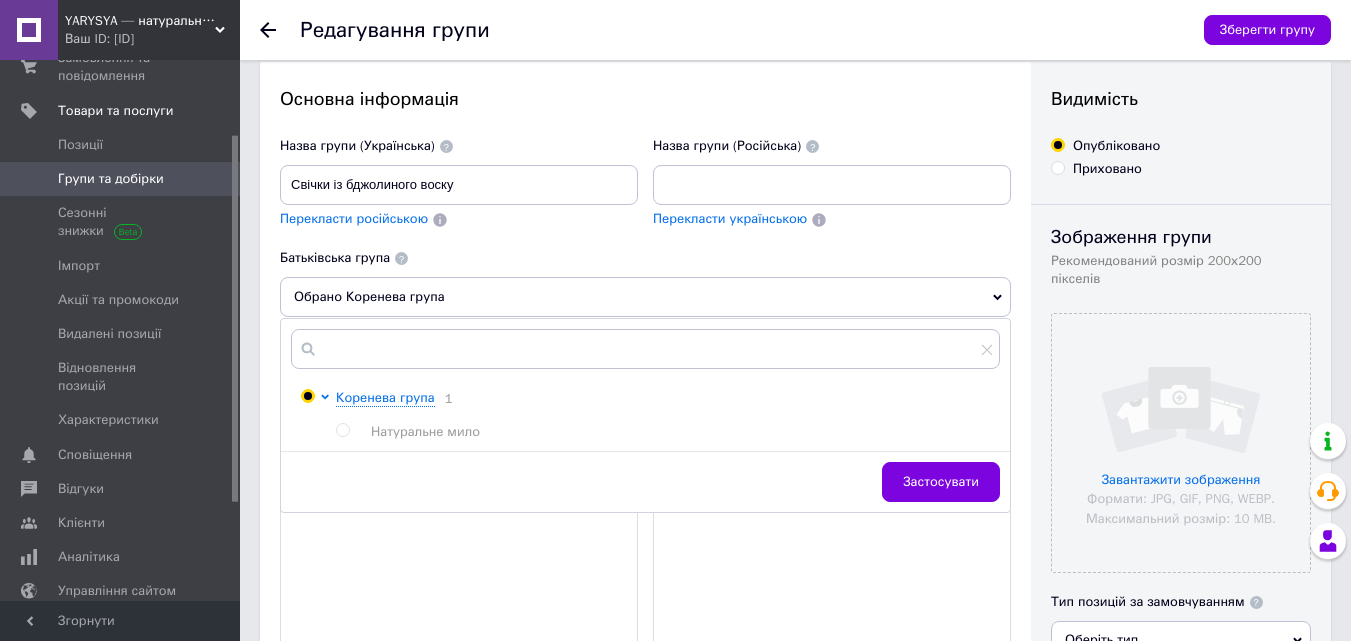 scroll, scrollTop: 0, scrollLeft: 0, axis: both 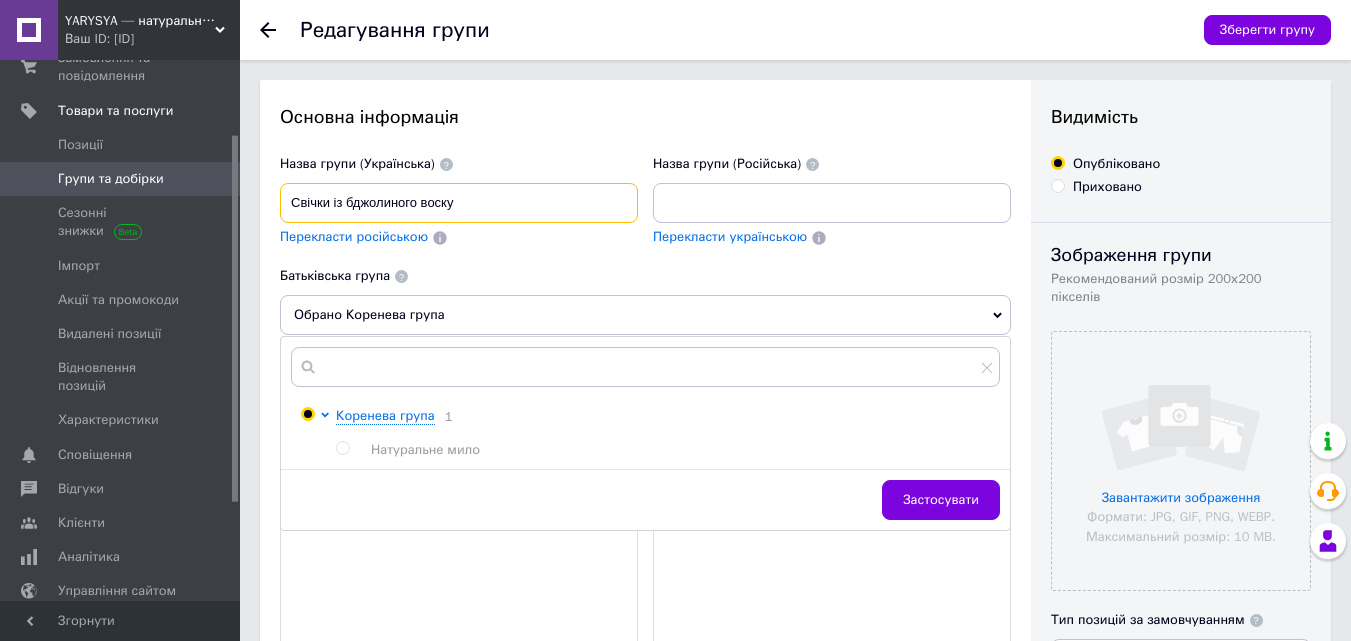 click on "Свічки із бджолиного воску" at bounding box center [459, 203] 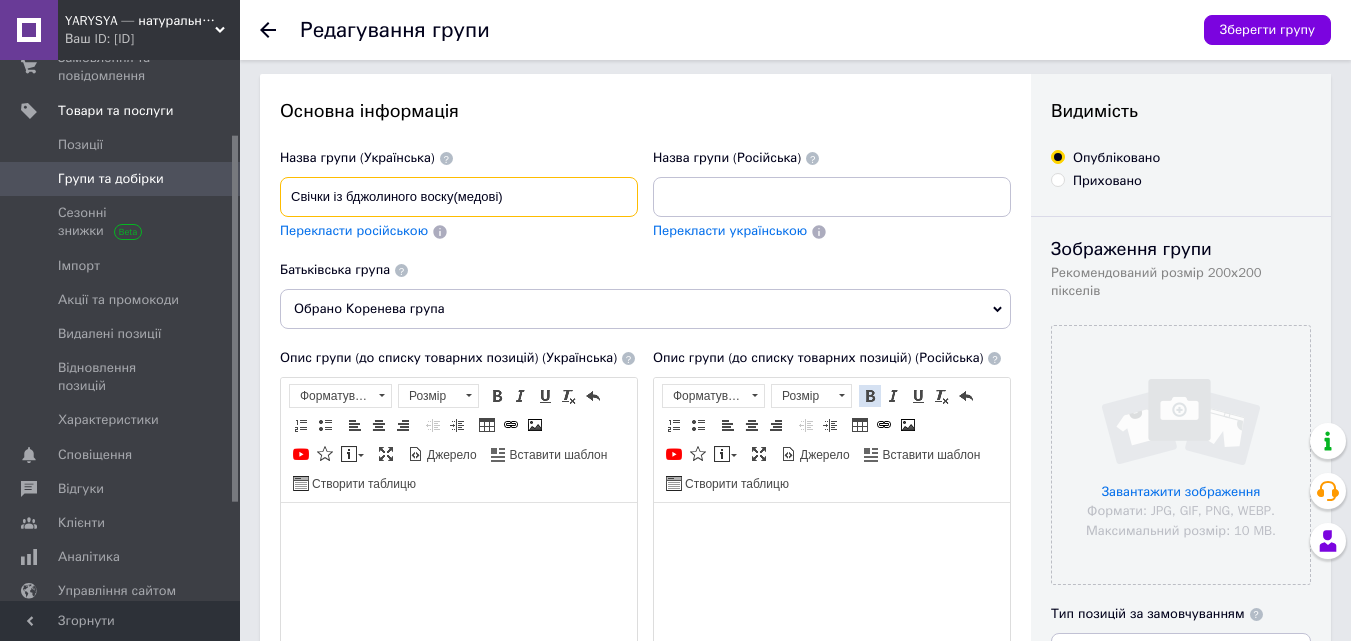 scroll, scrollTop: 100, scrollLeft: 0, axis: vertical 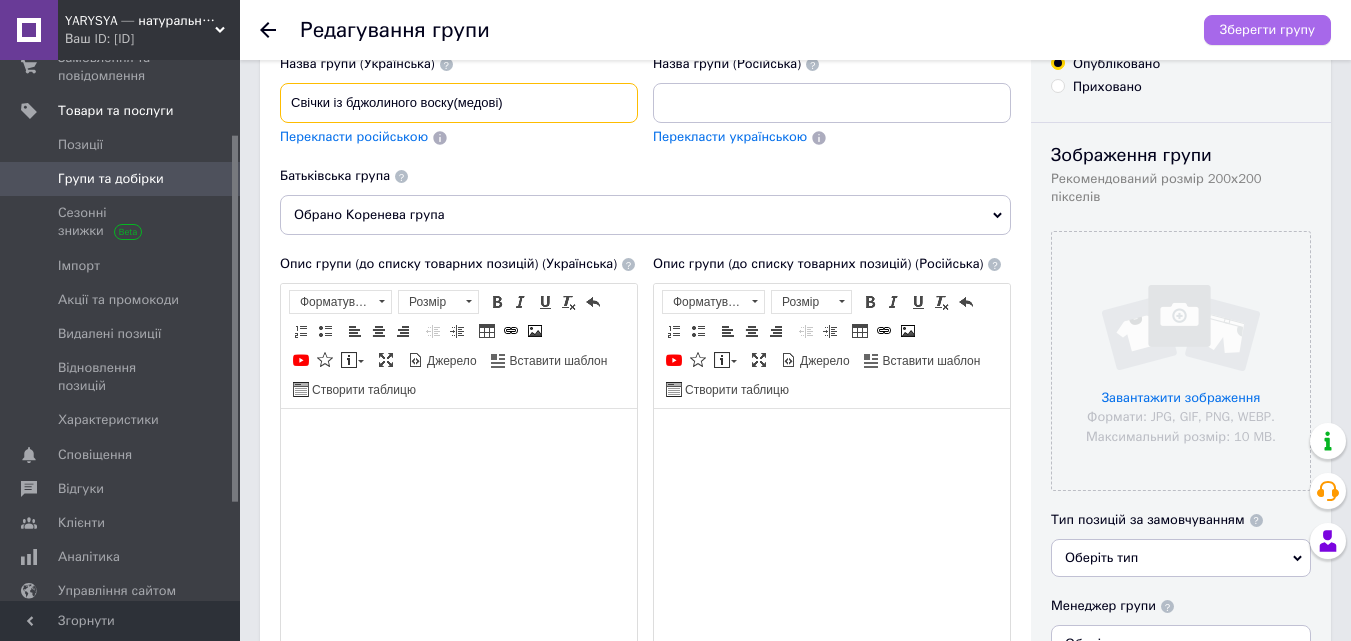 type on "Свічки із бджолиного воску(медові)" 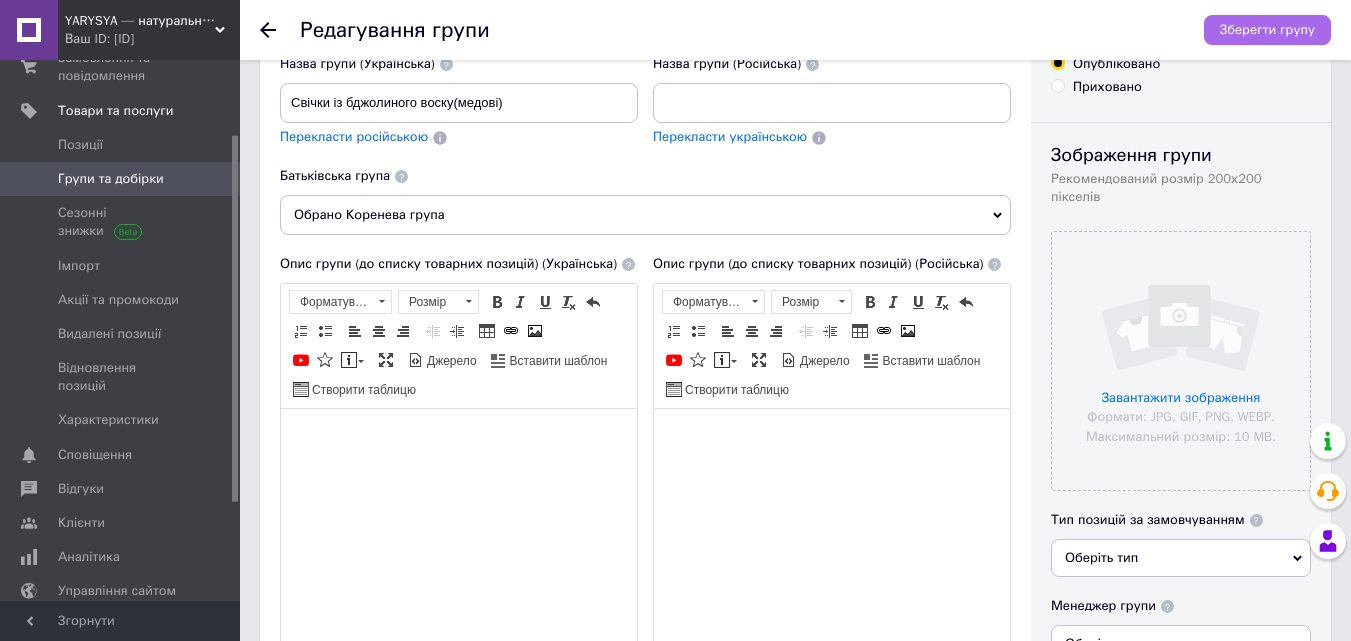 click on "Зберегти групу" at bounding box center [1267, 30] 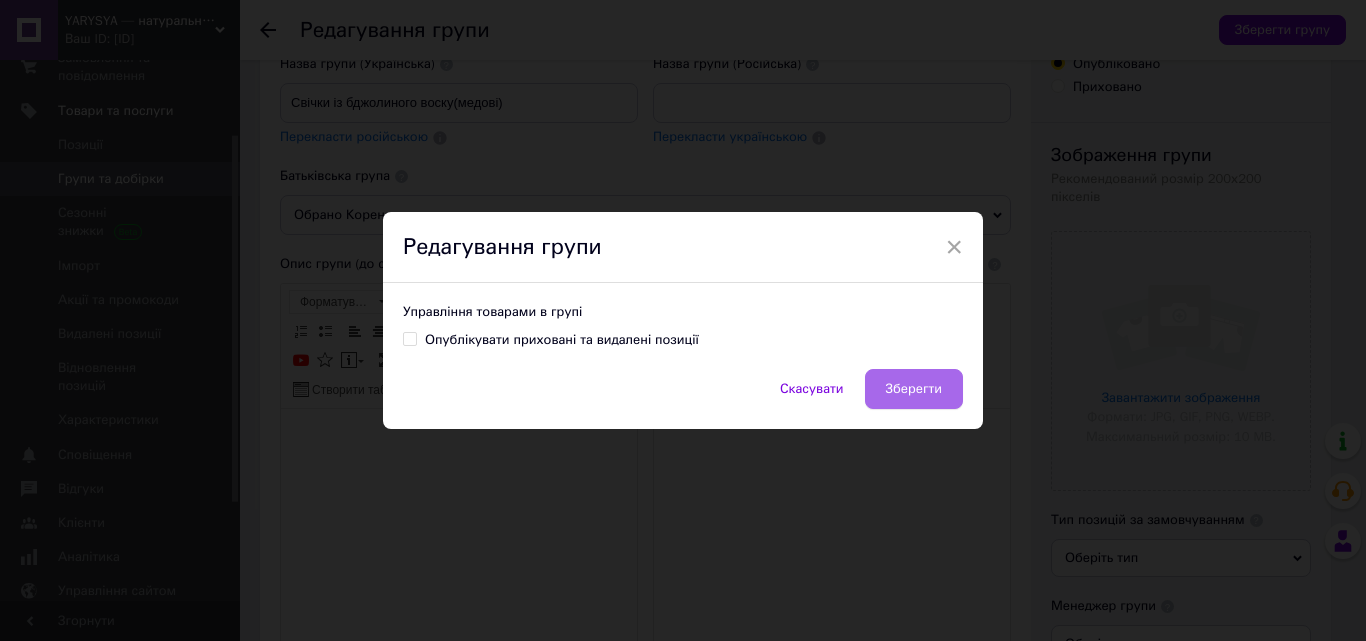 click on "Зберегти" at bounding box center (914, 389) 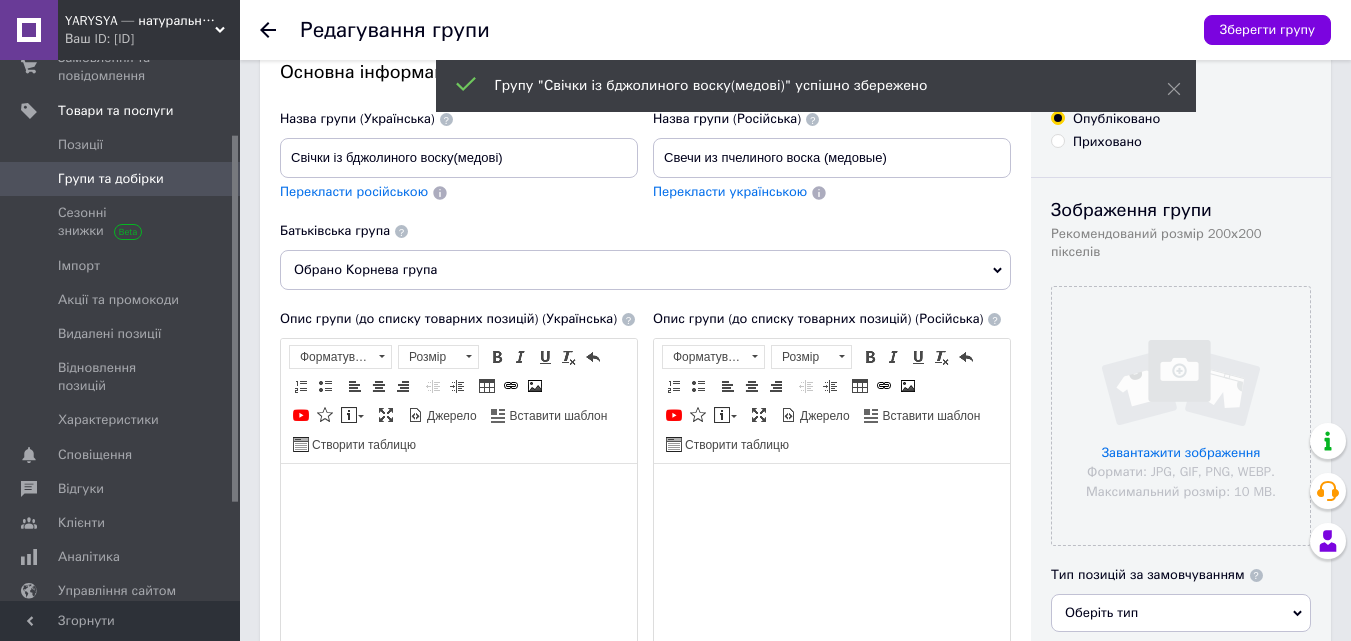 scroll, scrollTop: 0, scrollLeft: 0, axis: both 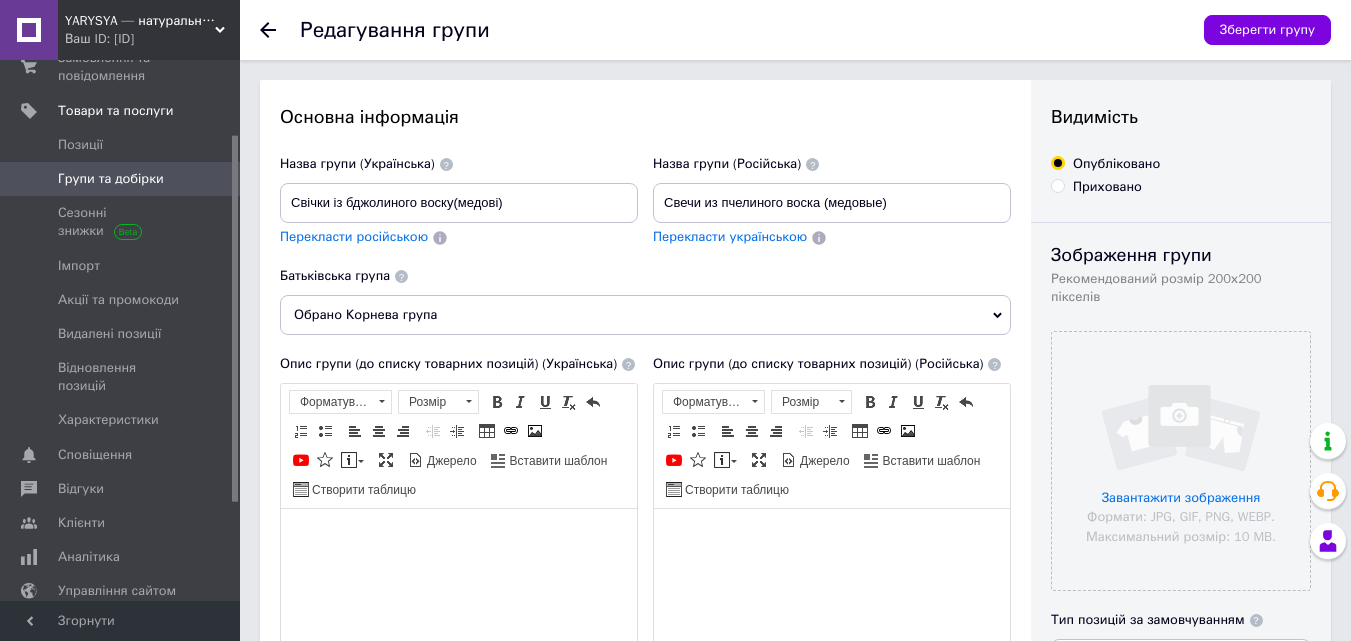 click on "Групи та добірки" at bounding box center [111, 179] 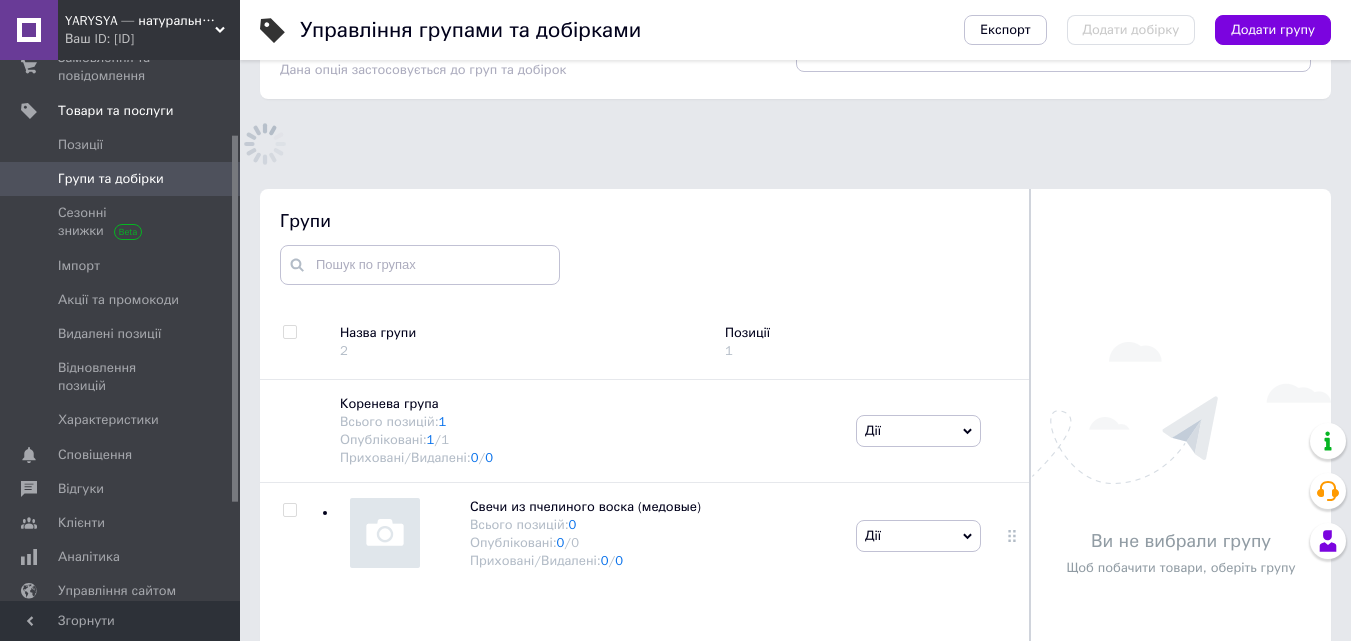 scroll, scrollTop: 113, scrollLeft: 0, axis: vertical 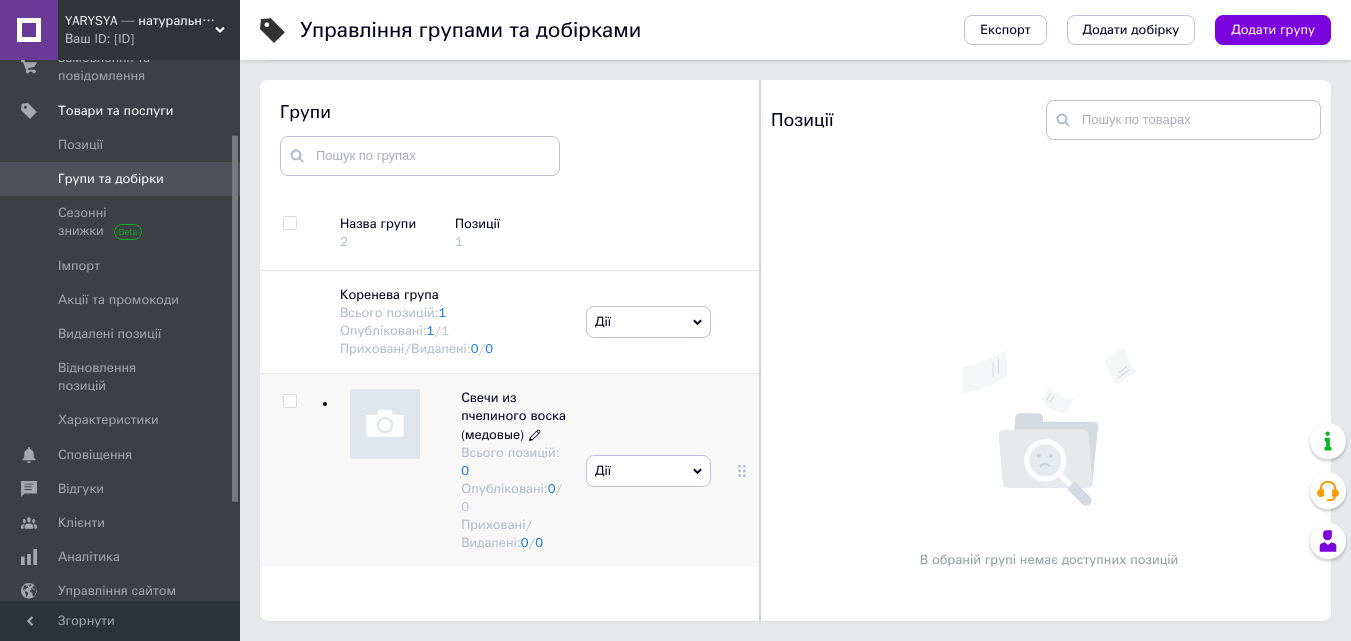 click at bounding box center [535, 435] 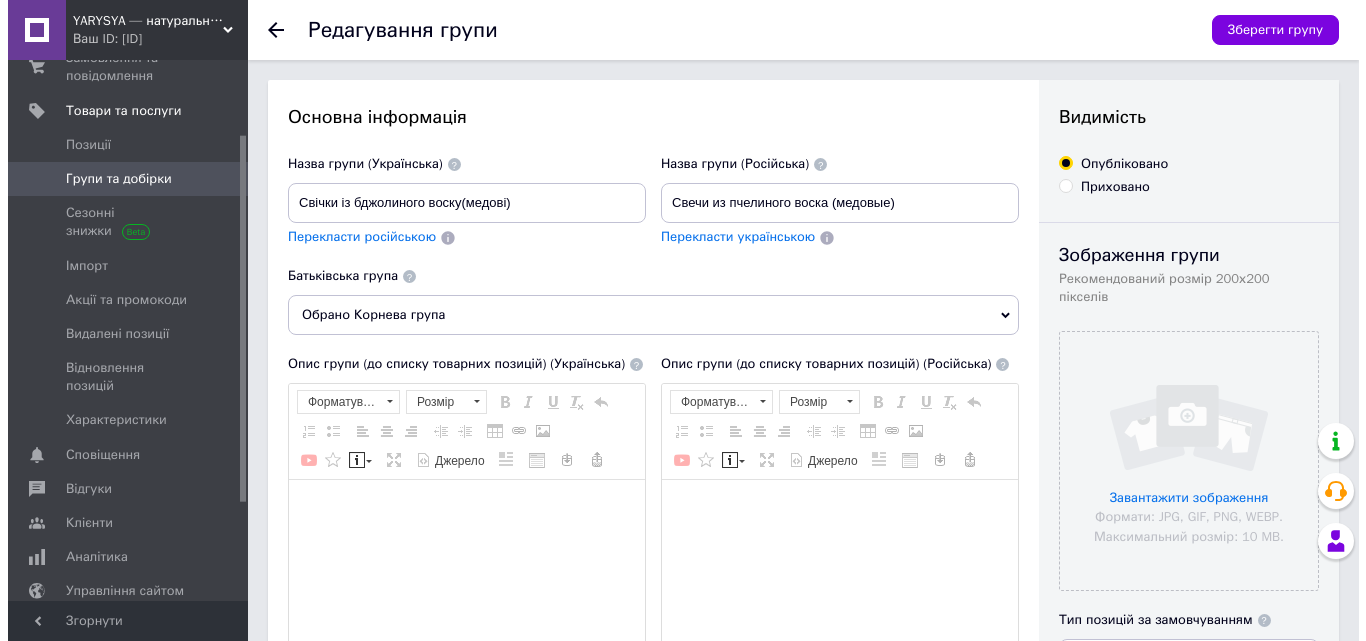 scroll, scrollTop: 0, scrollLeft: 0, axis: both 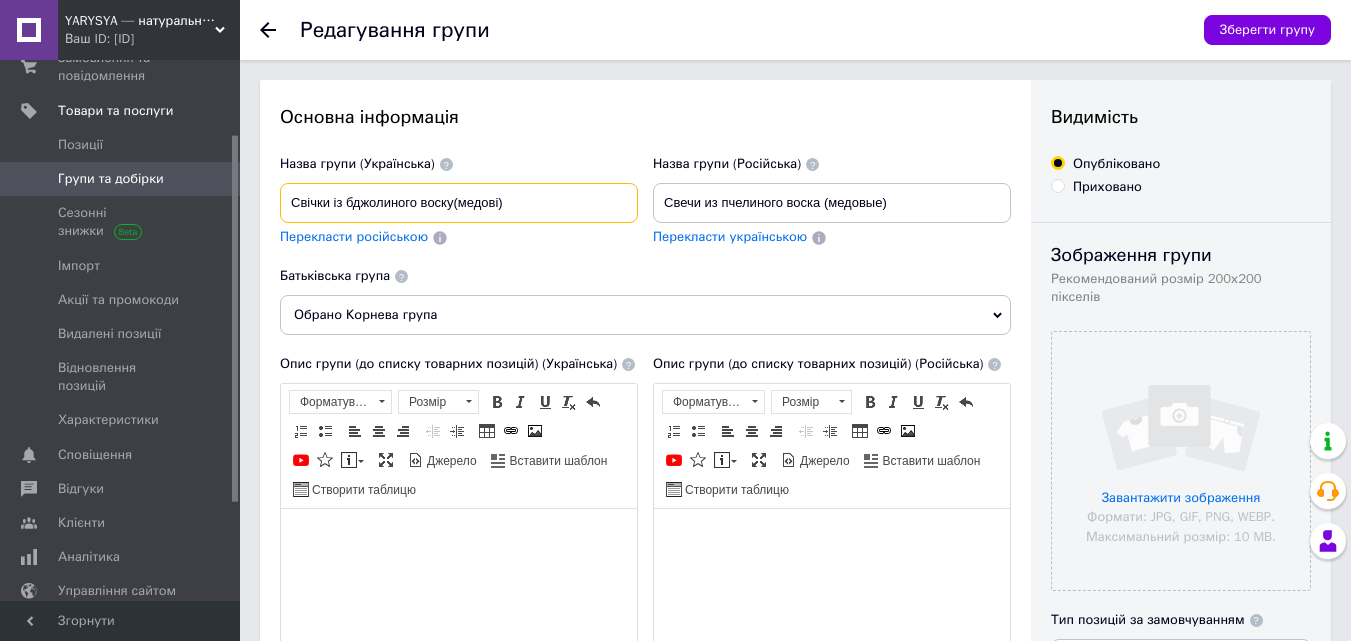 drag, startPoint x: 507, startPoint y: 201, endPoint x: 173, endPoint y: 188, distance: 334.2529 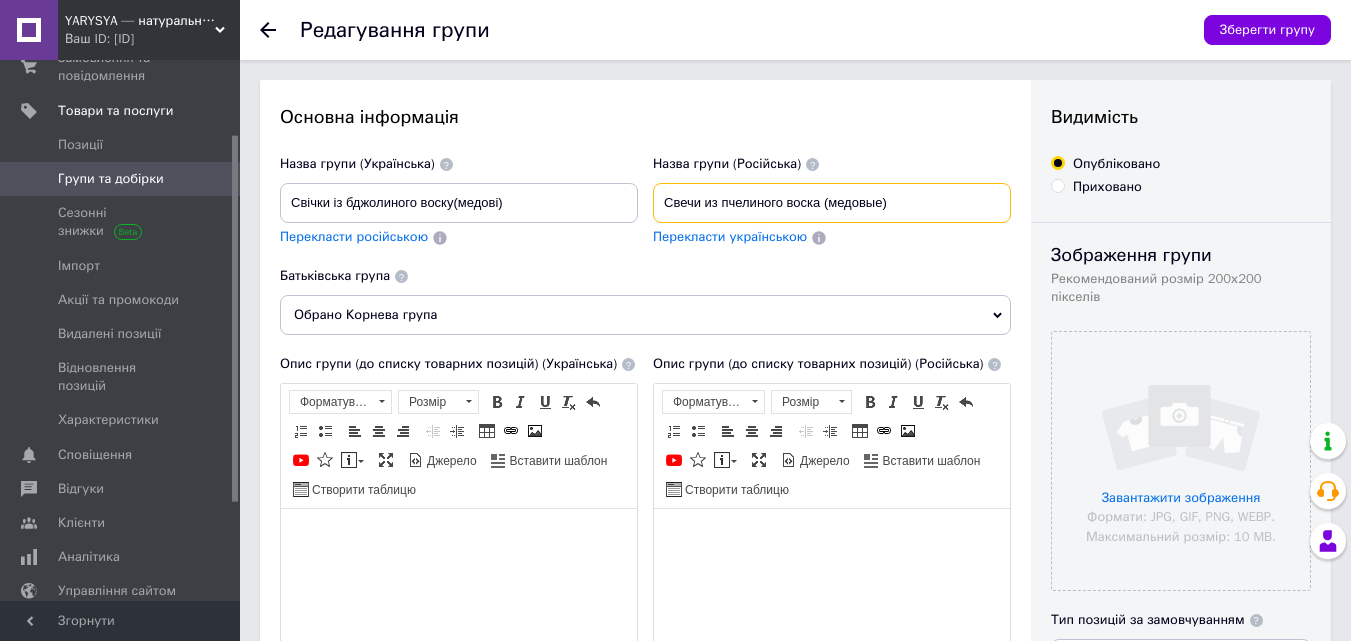 drag, startPoint x: 918, startPoint y: 194, endPoint x: 618, endPoint y: 211, distance: 300.4813 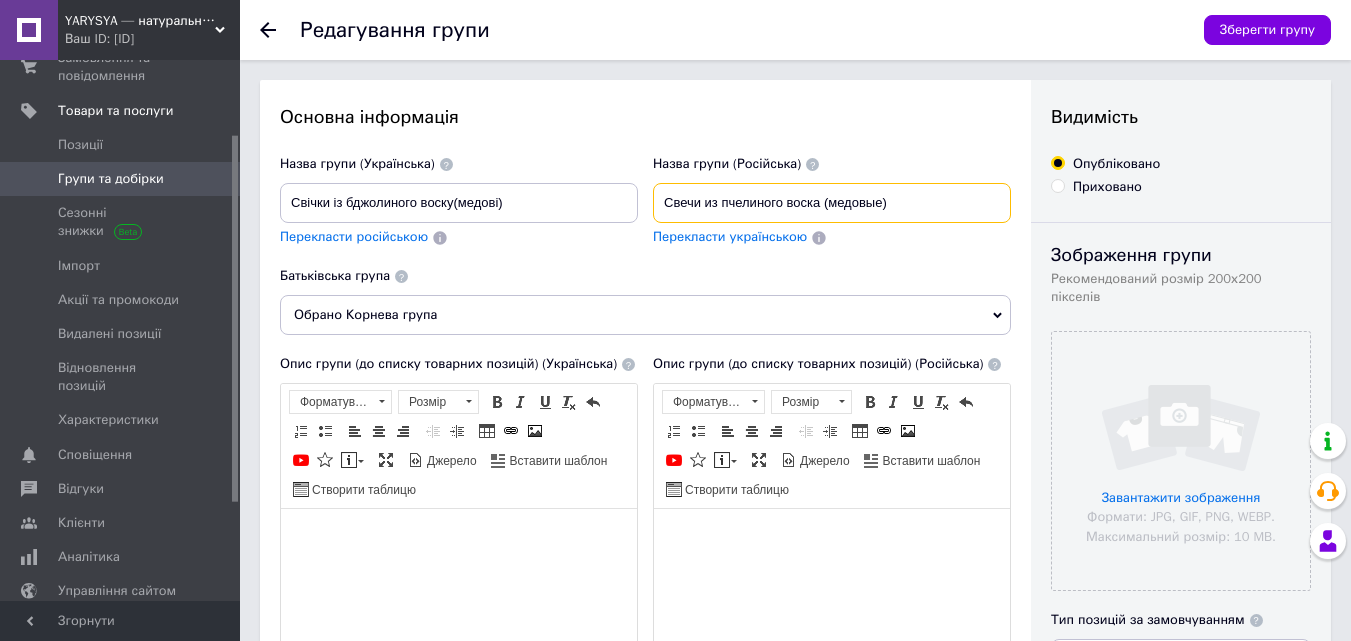 paste on "ічки із бджолиного воску(медові" 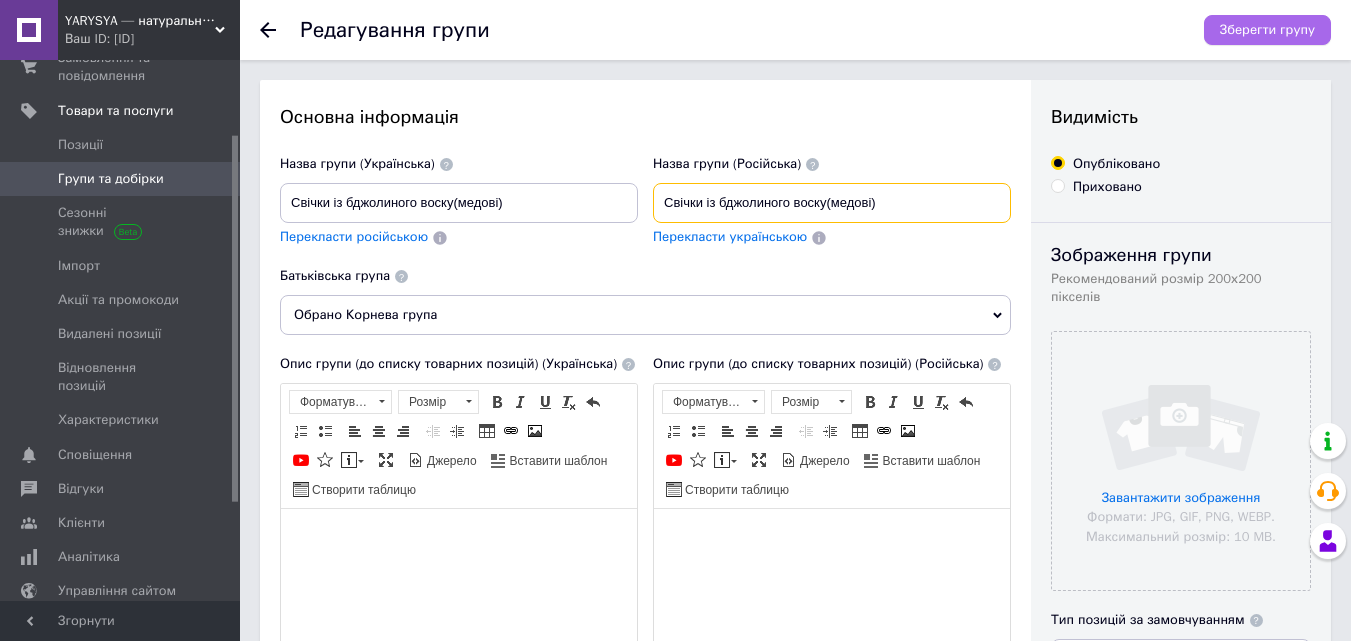 type on "Свічки із бджолиного воску(медові)" 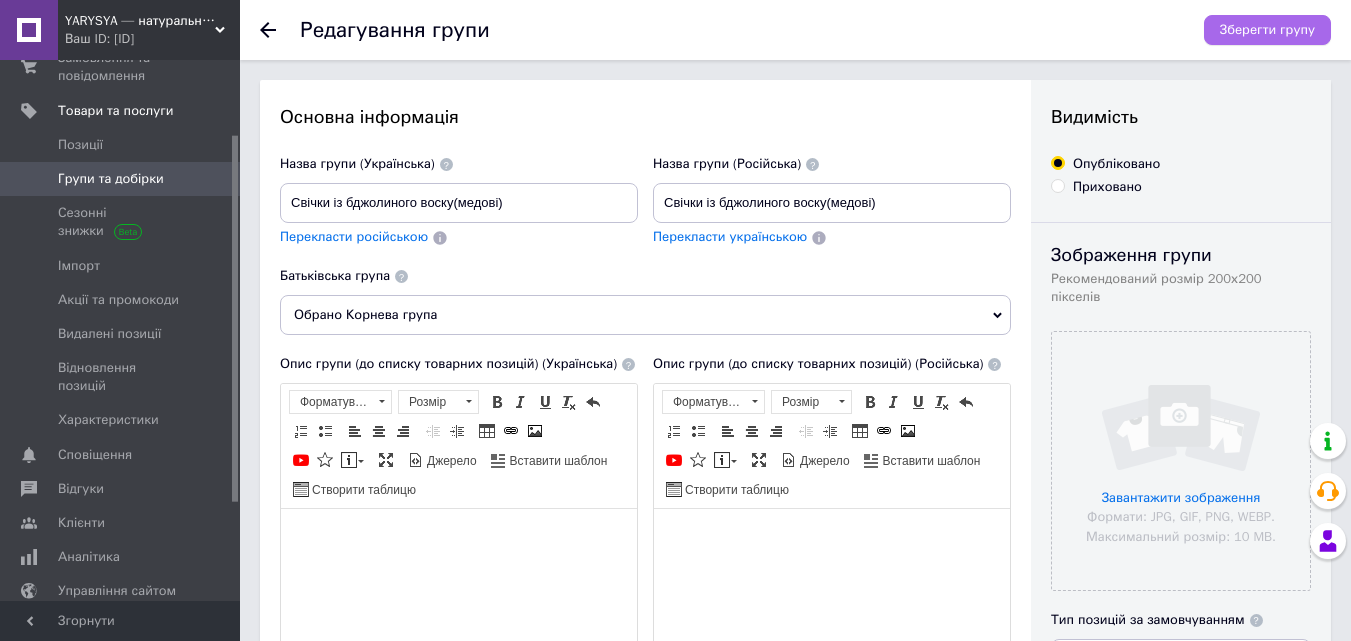 click on "Зберегти групу" at bounding box center (1267, 30) 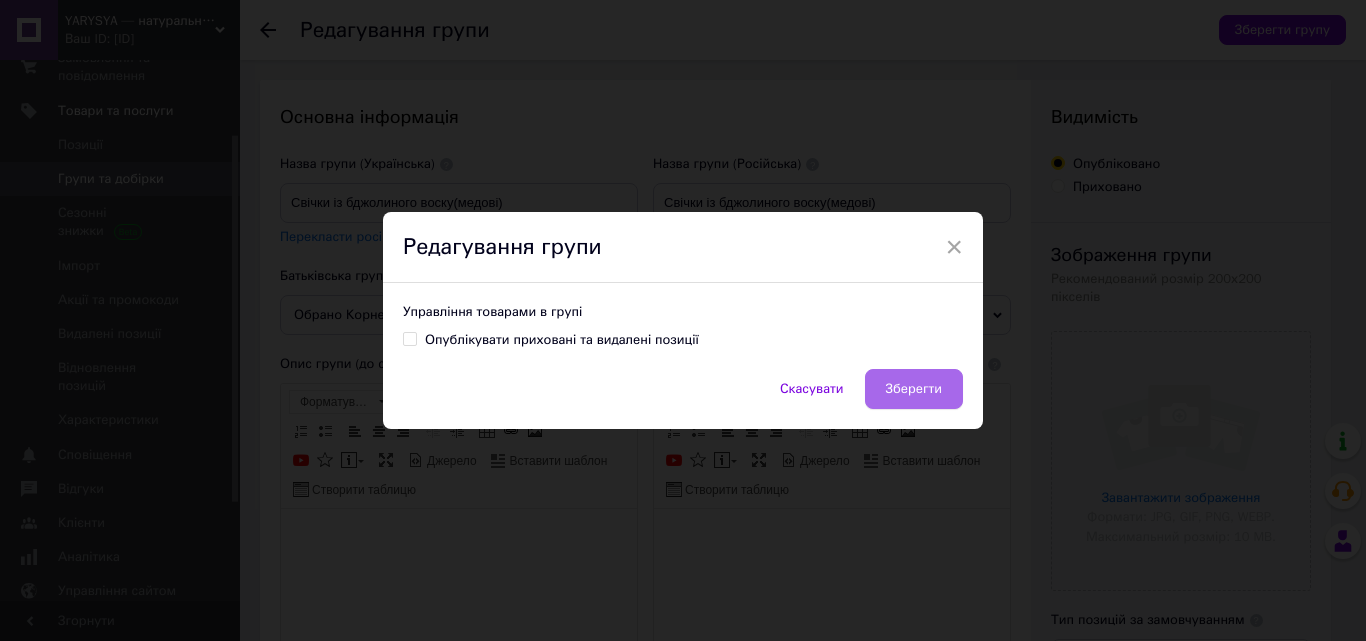 click on "Зберегти" at bounding box center [914, 389] 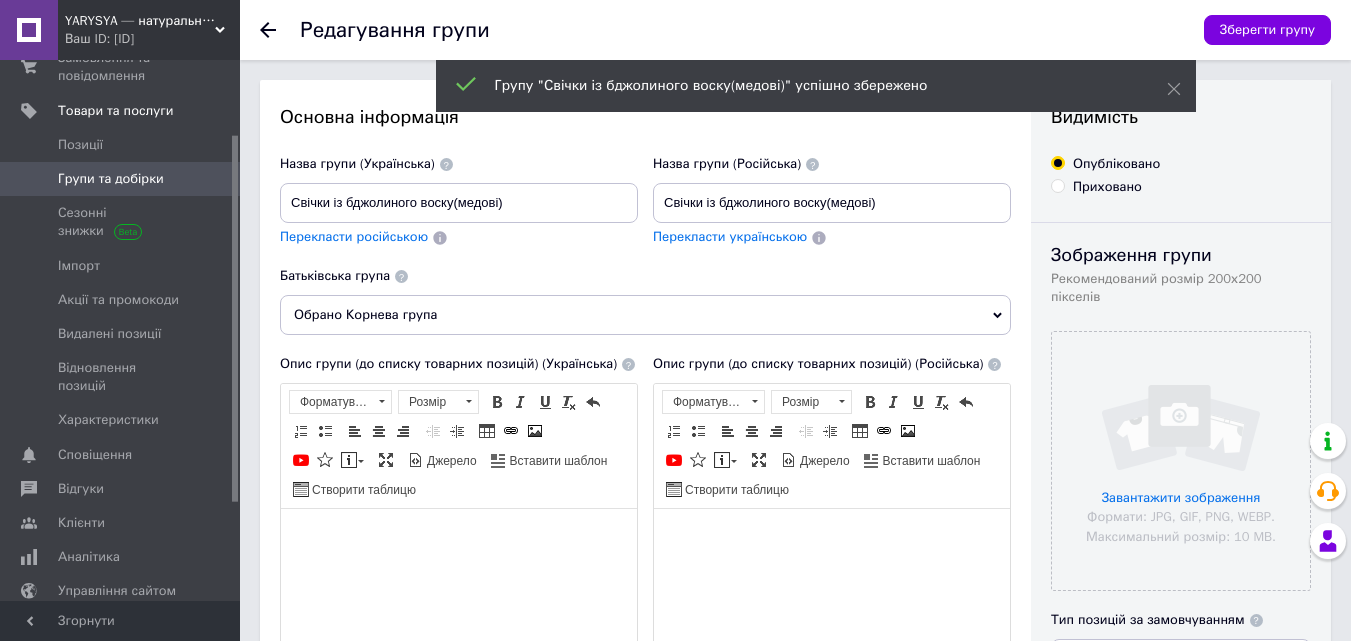 click on "Групи та добірки" at bounding box center (111, 179) 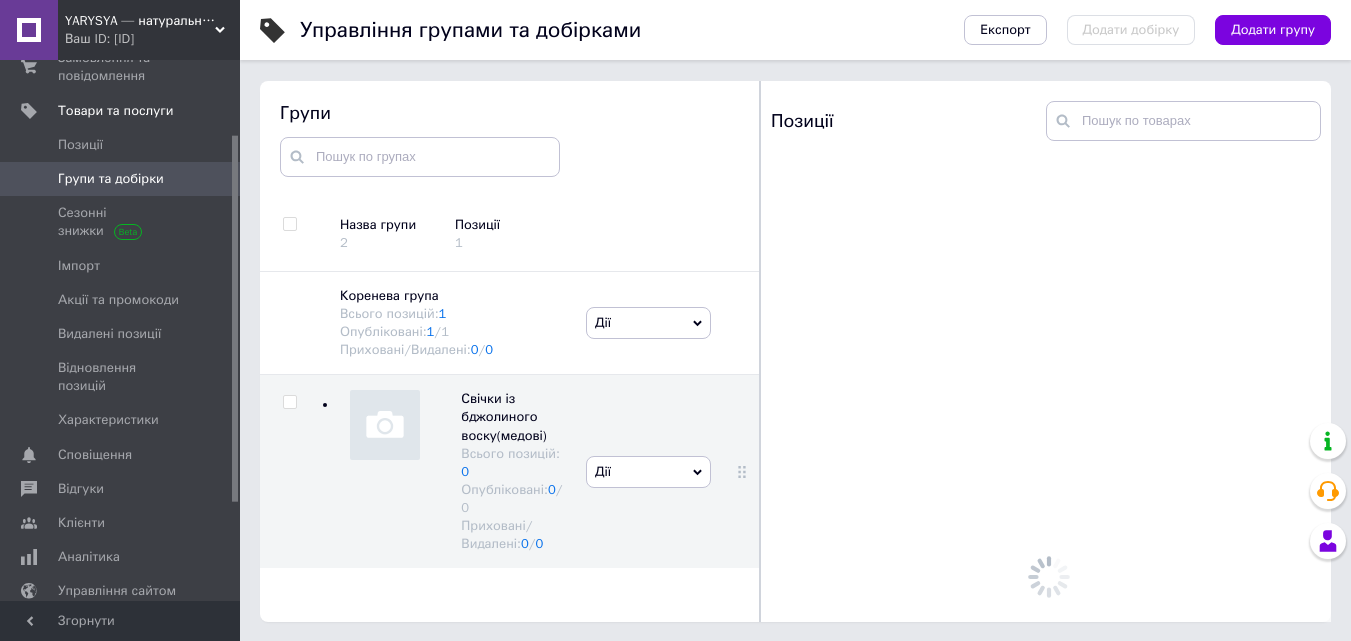scroll, scrollTop: 113, scrollLeft: 0, axis: vertical 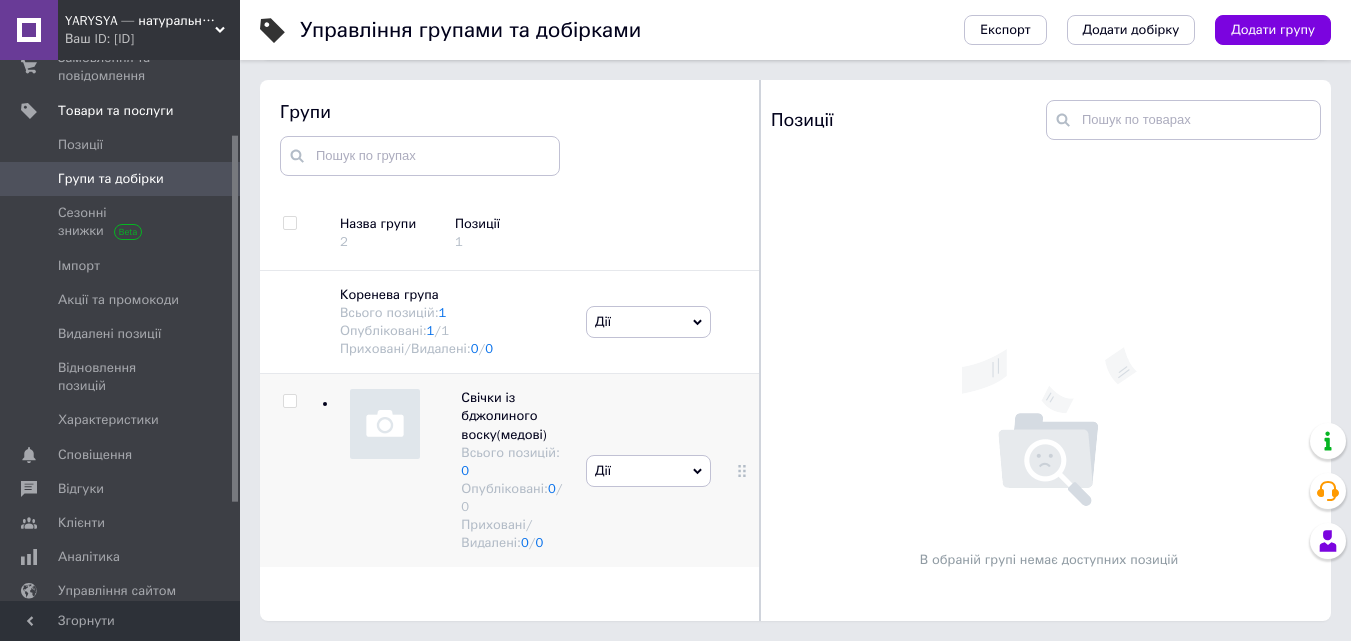 click at bounding box center [697, 471] 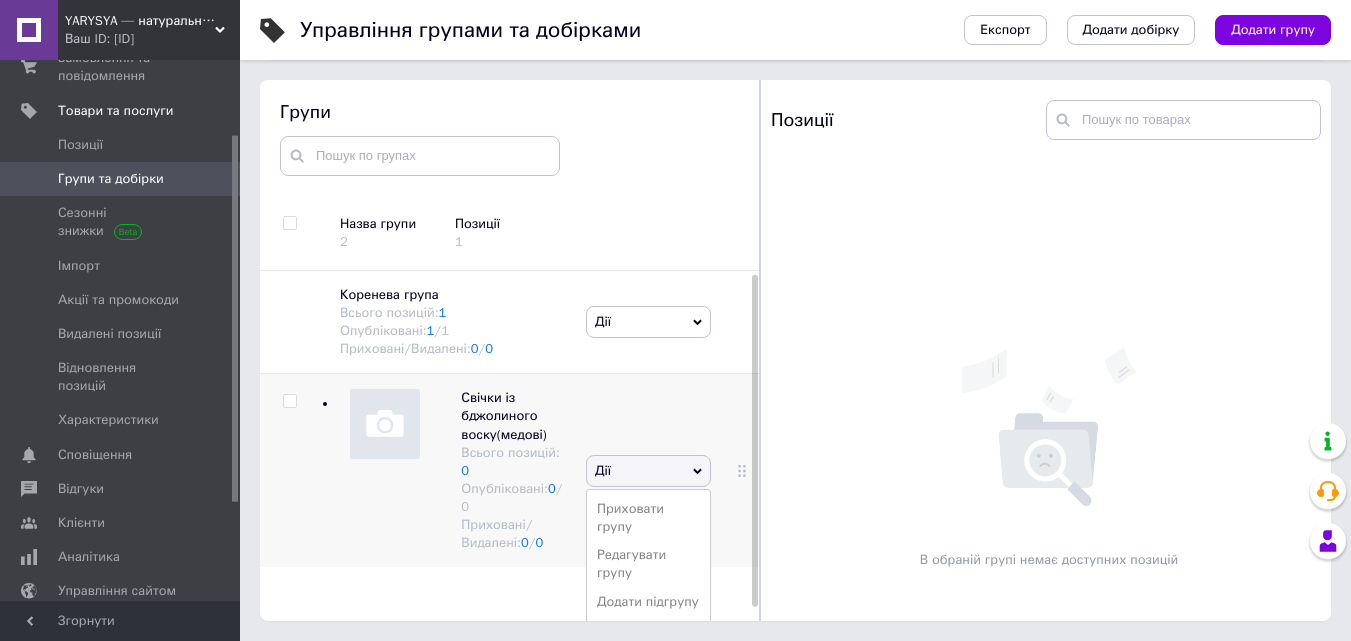 scroll, scrollTop: 15, scrollLeft: 0, axis: vertical 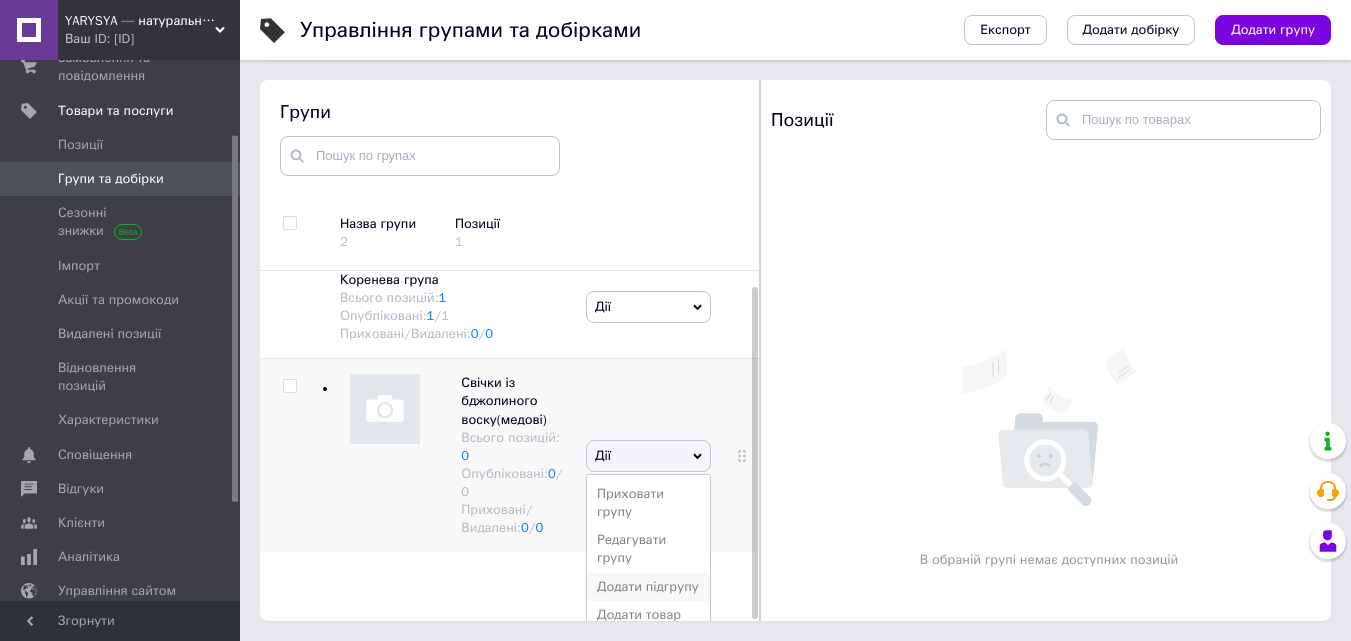 click on "Додати підгрупу" at bounding box center (648, 587) 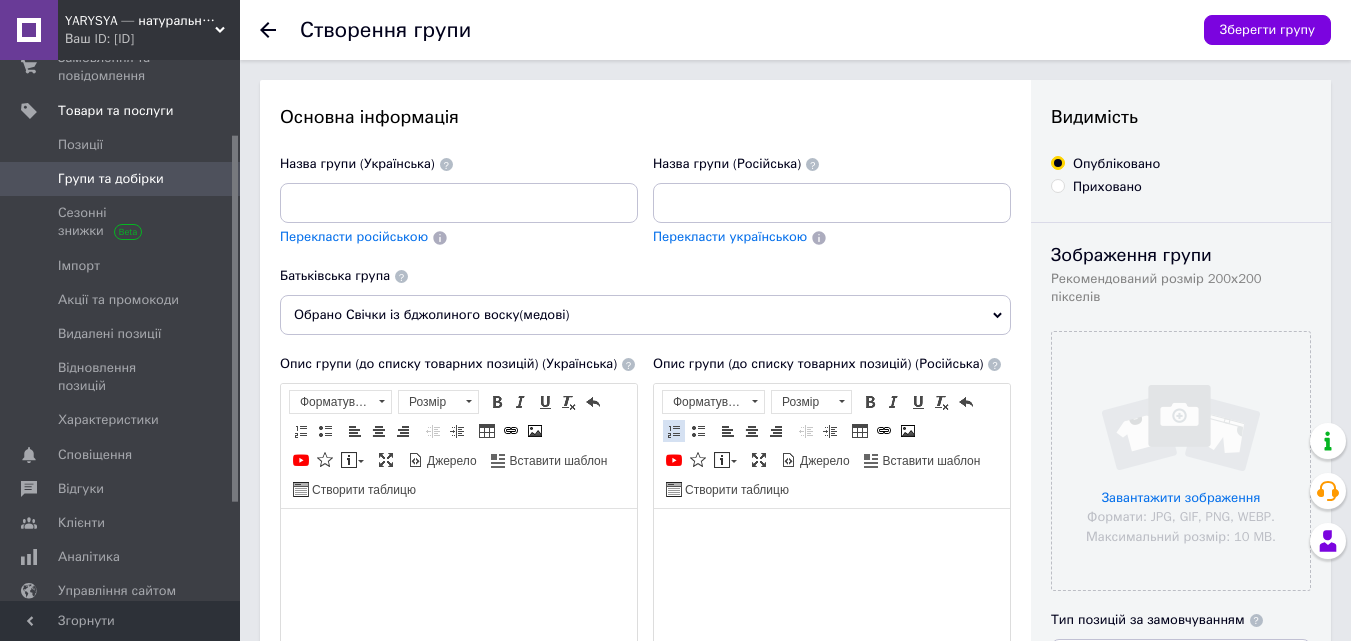 scroll, scrollTop: 0, scrollLeft: 0, axis: both 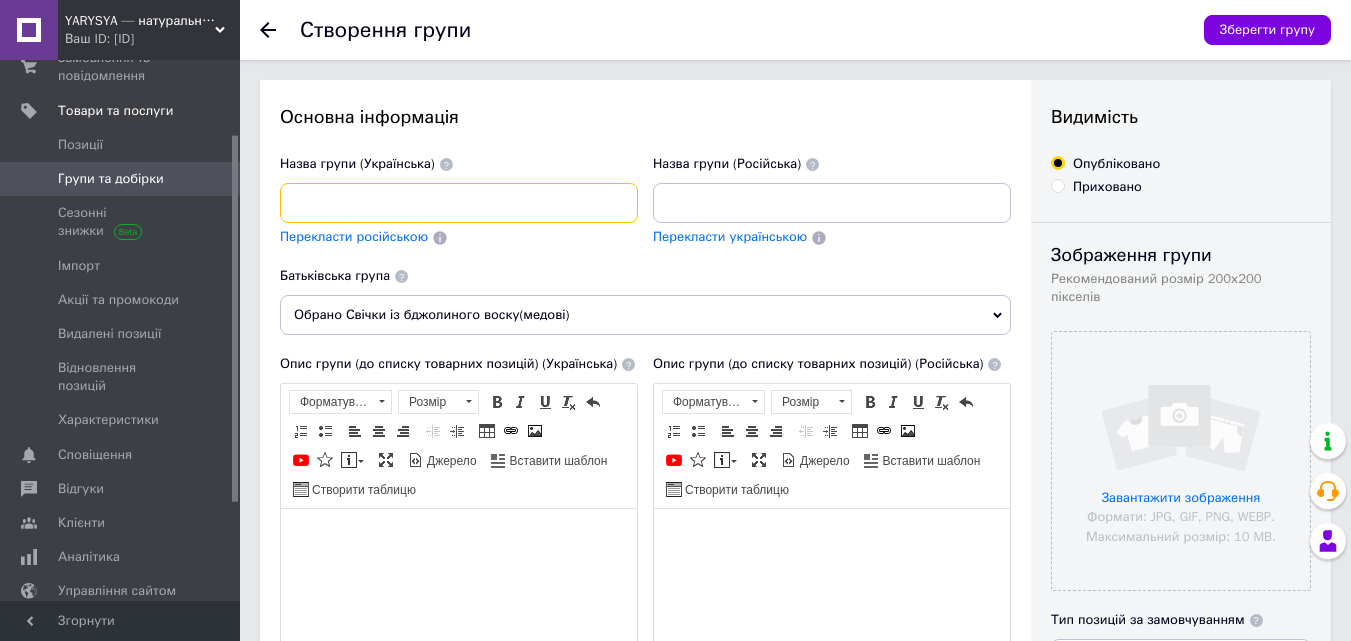 click at bounding box center [459, 203] 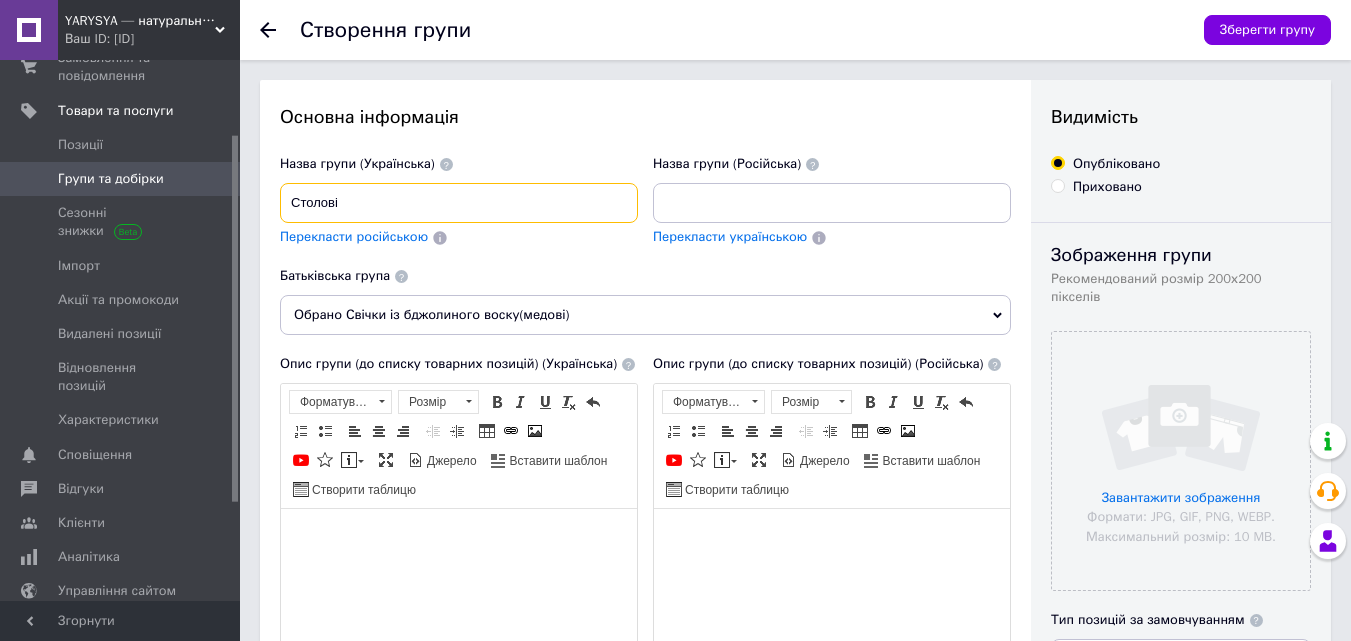 type on "Столові" 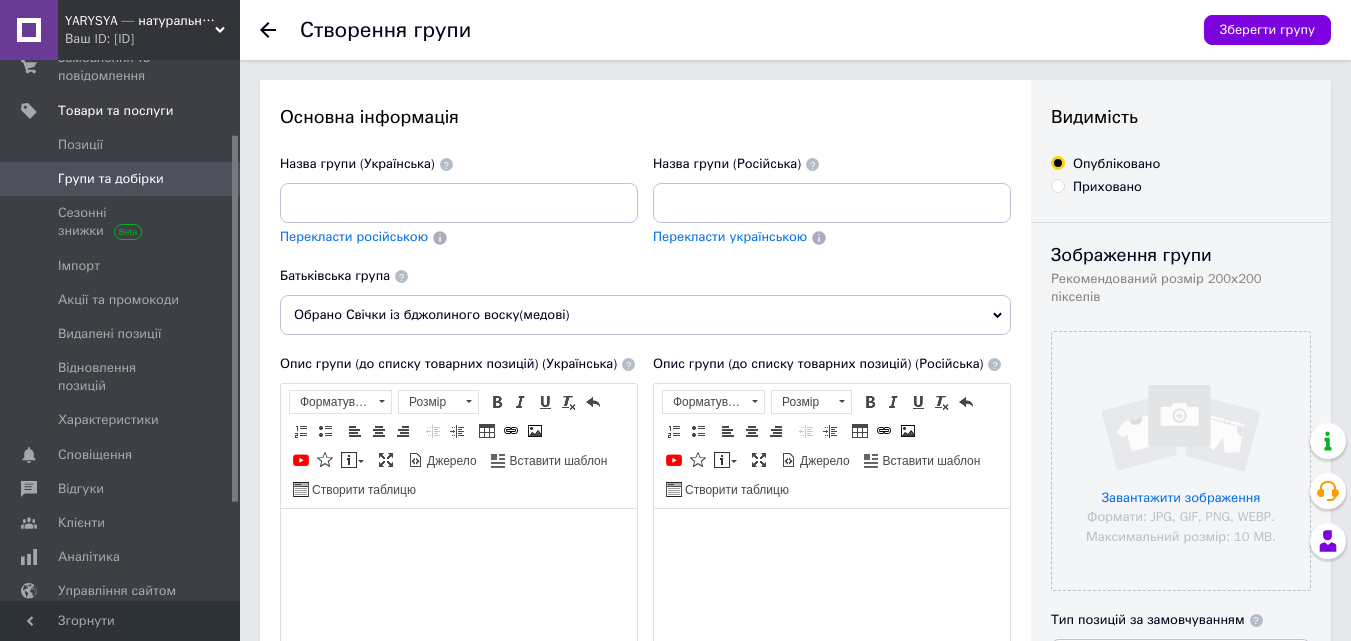 click at bounding box center (268, 30) 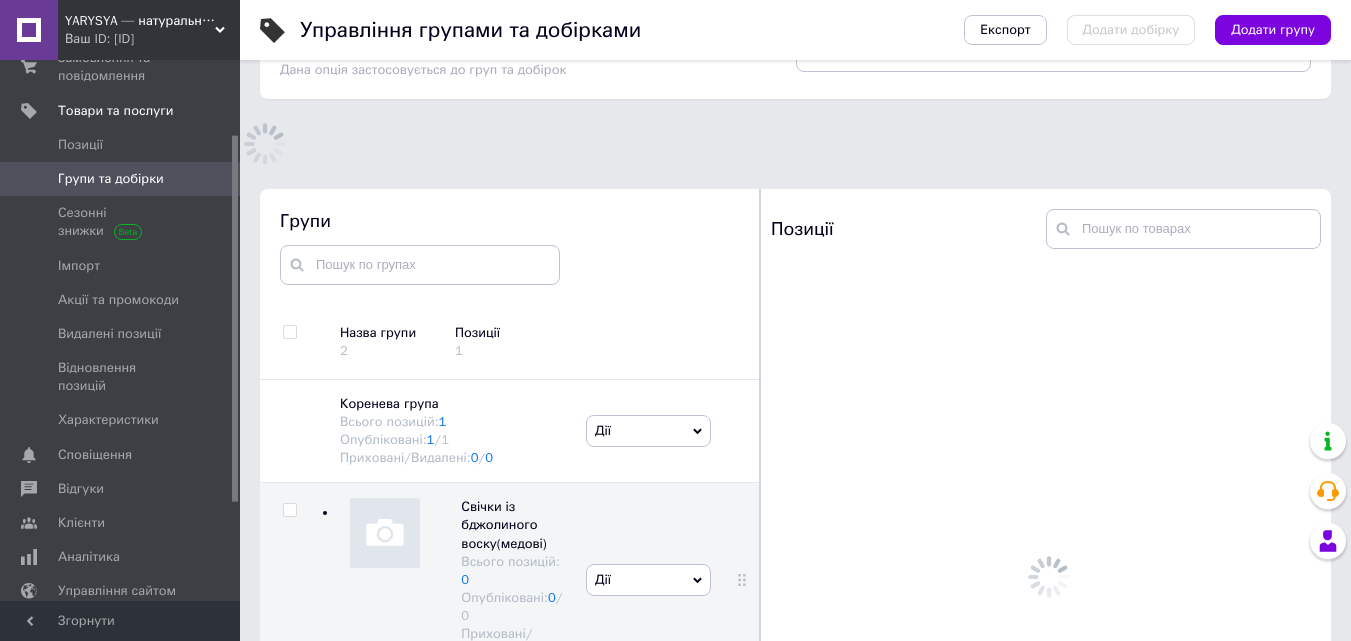 scroll, scrollTop: 113, scrollLeft: 0, axis: vertical 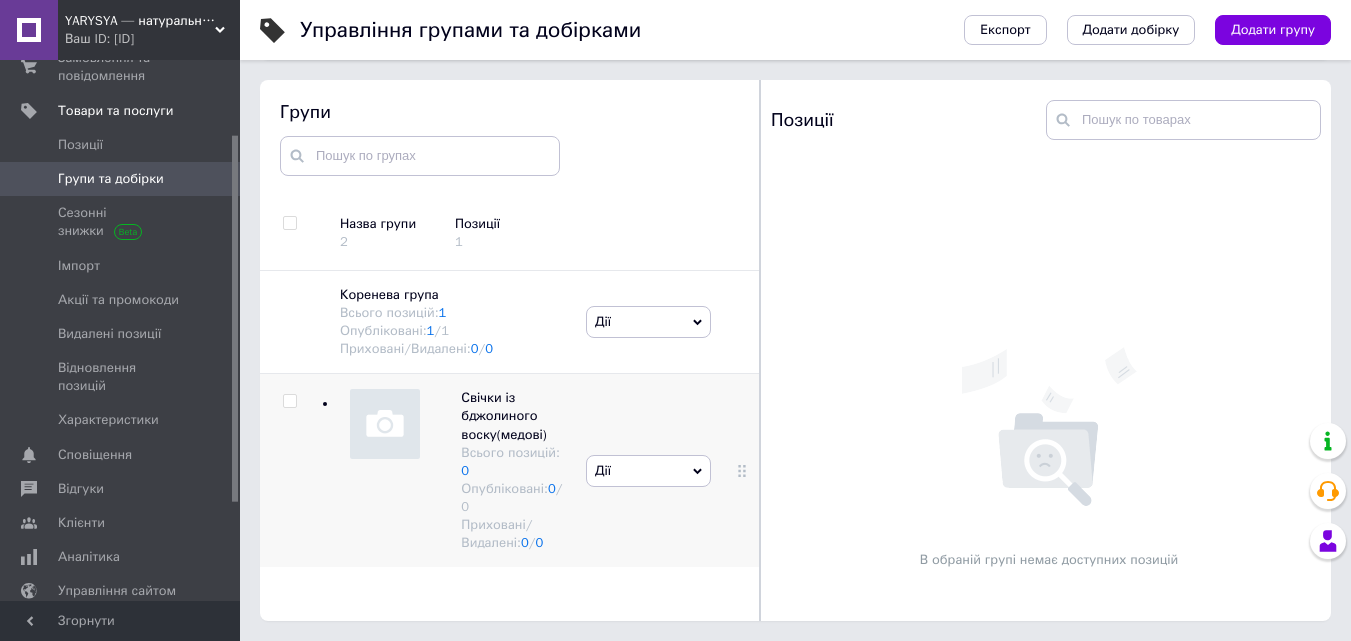 click on "Дії" at bounding box center [648, 471] 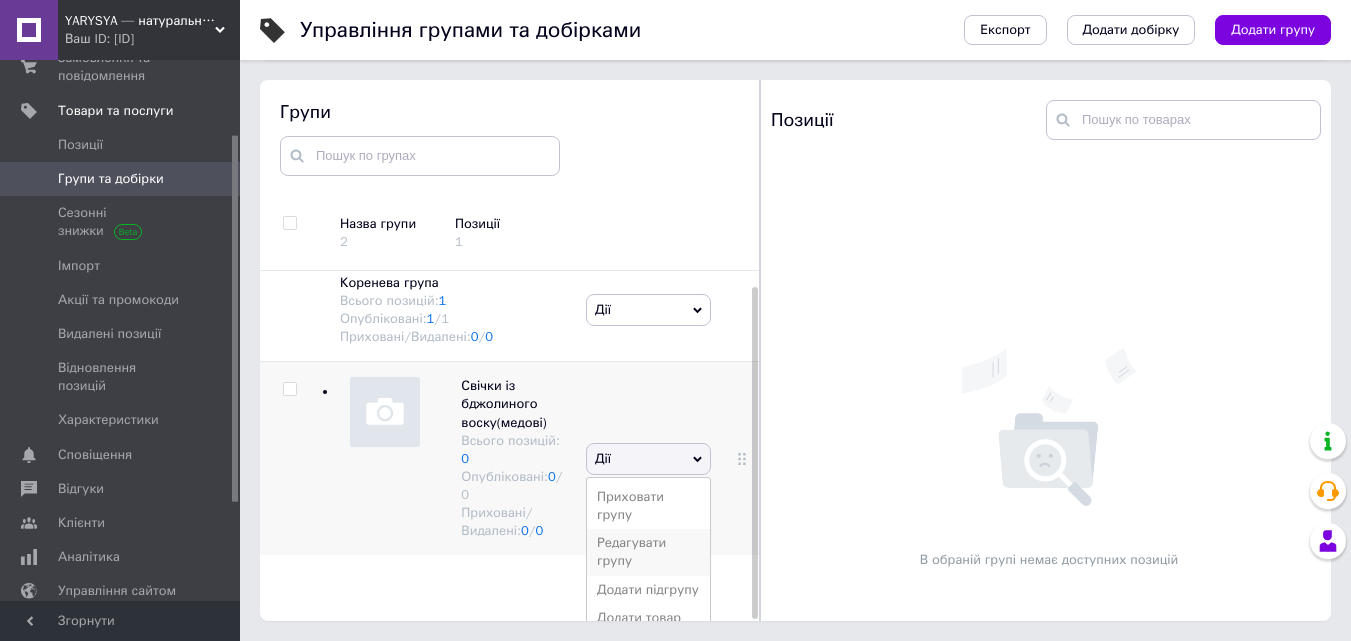 scroll, scrollTop: 15, scrollLeft: 0, axis: vertical 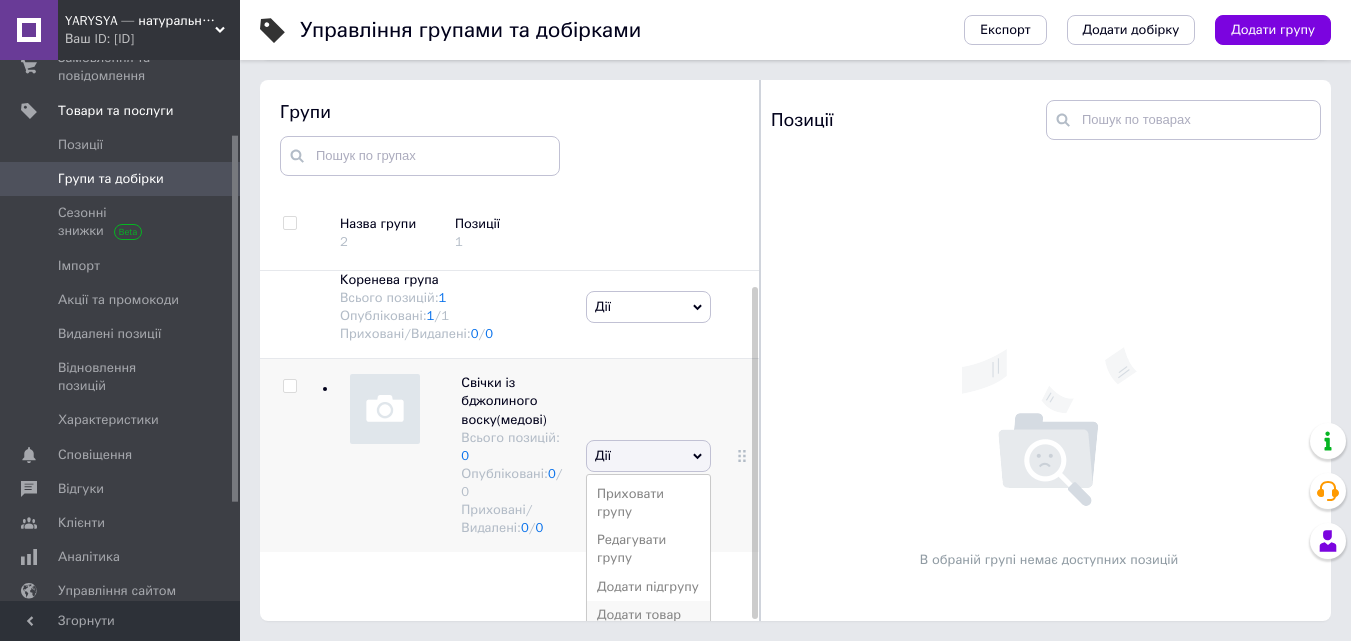 click on "Додати товар" at bounding box center [648, 615] 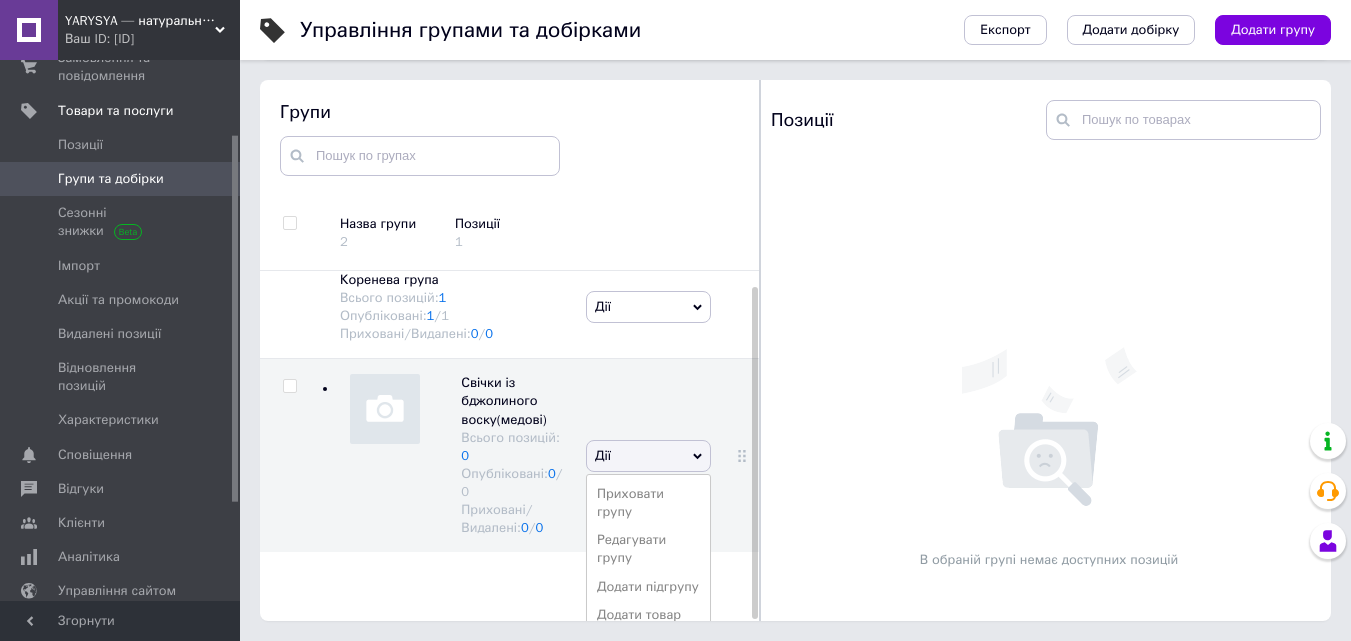 scroll, scrollTop: 0, scrollLeft: 0, axis: both 